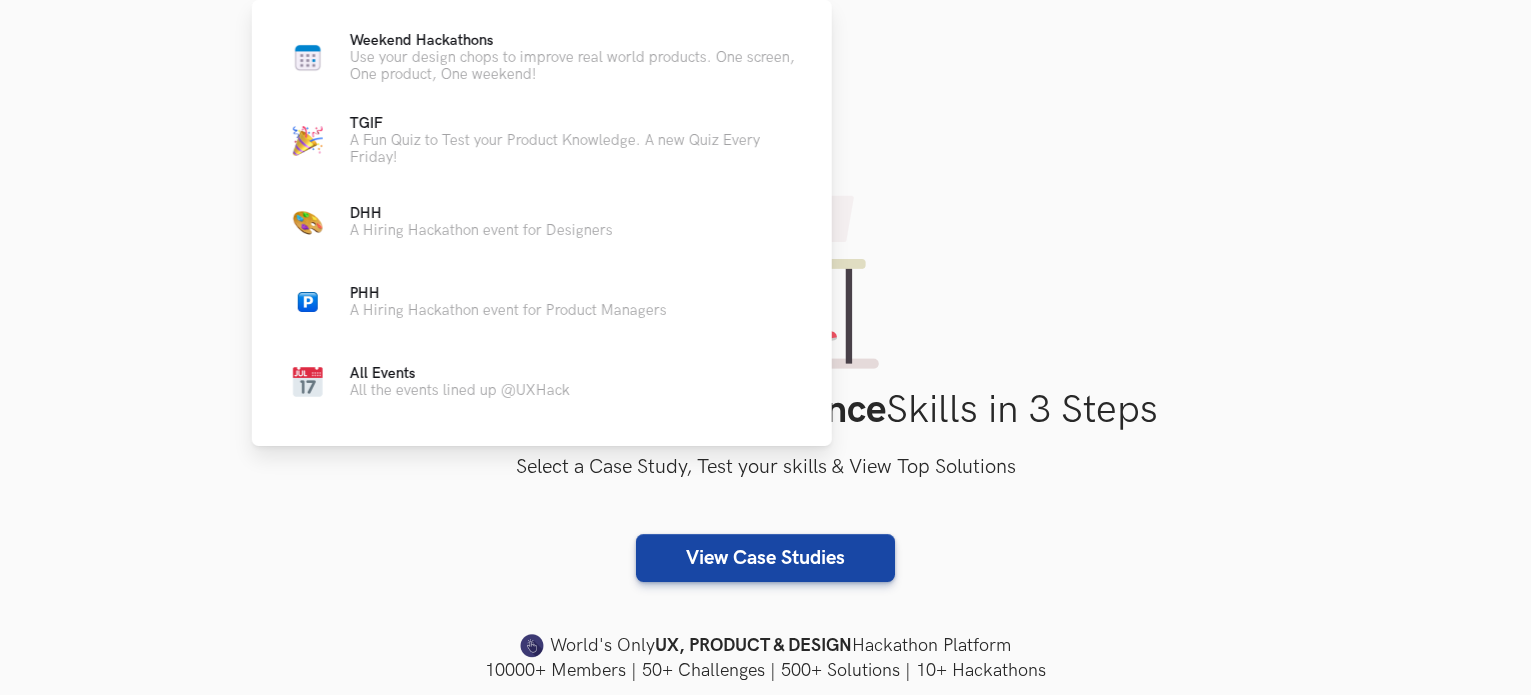 scroll, scrollTop: 1032, scrollLeft: 0, axis: vertical 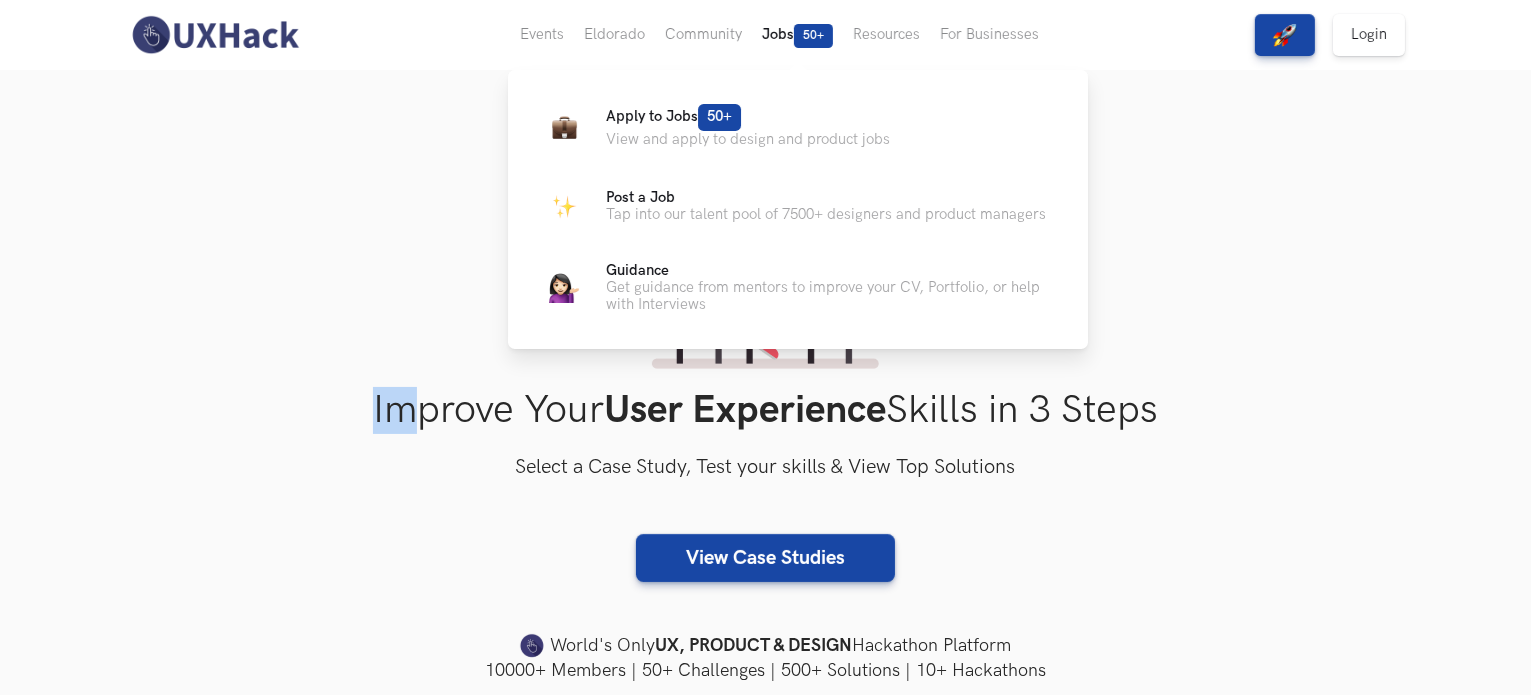 click on "Jobs  50+" at bounding box center (542, 35) 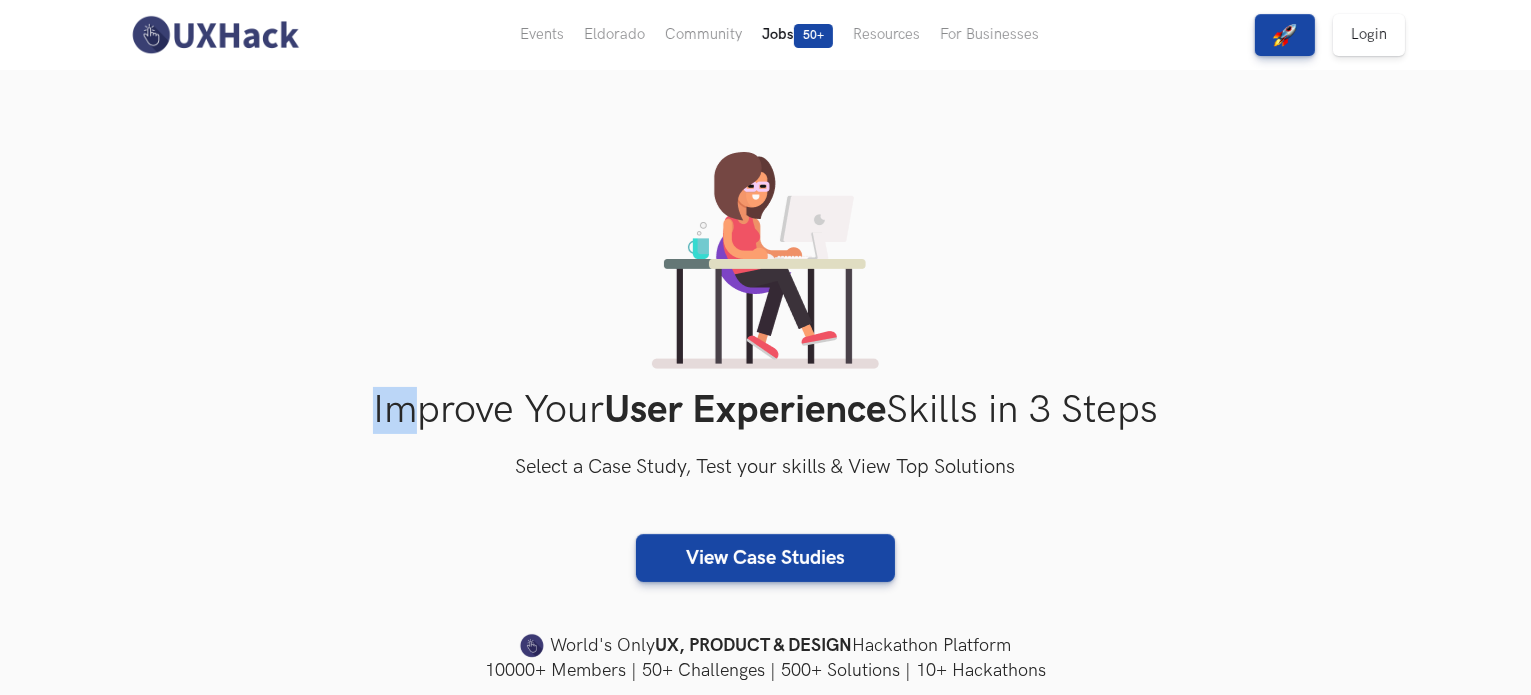 click on "Jobs  50+" at bounding box center (542, 35) 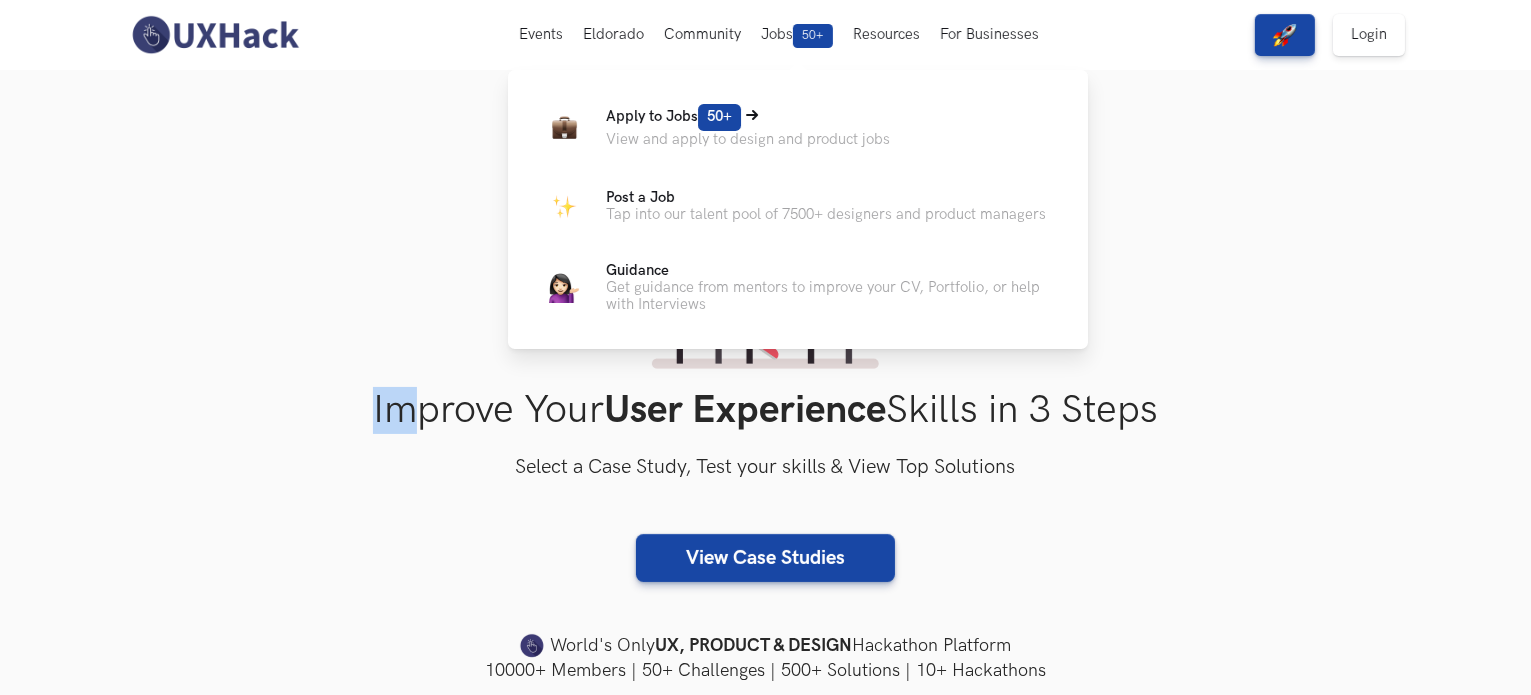 click on "View and apply to design and product jobs" at bounding box center [748, 139] 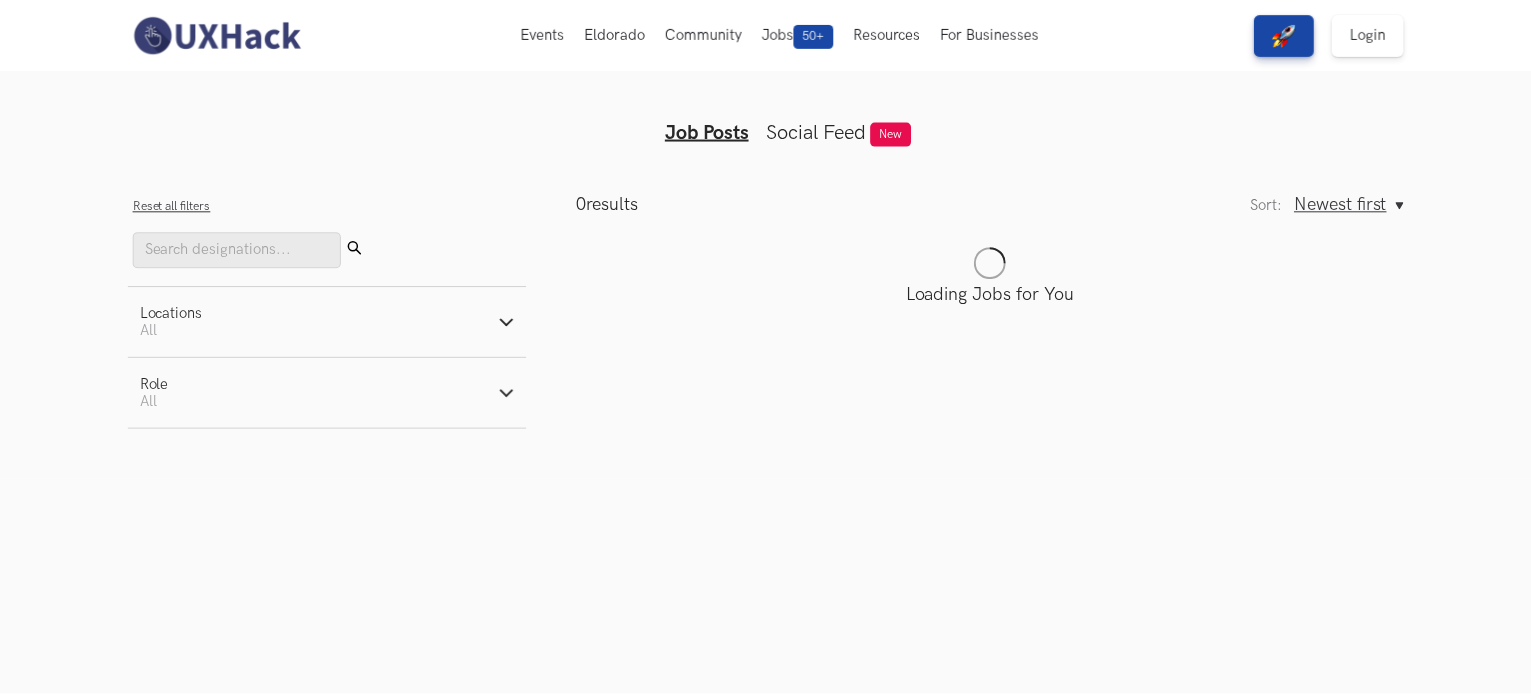 scroll, scrollTop: 0, scrollLeft: 0, axis: both 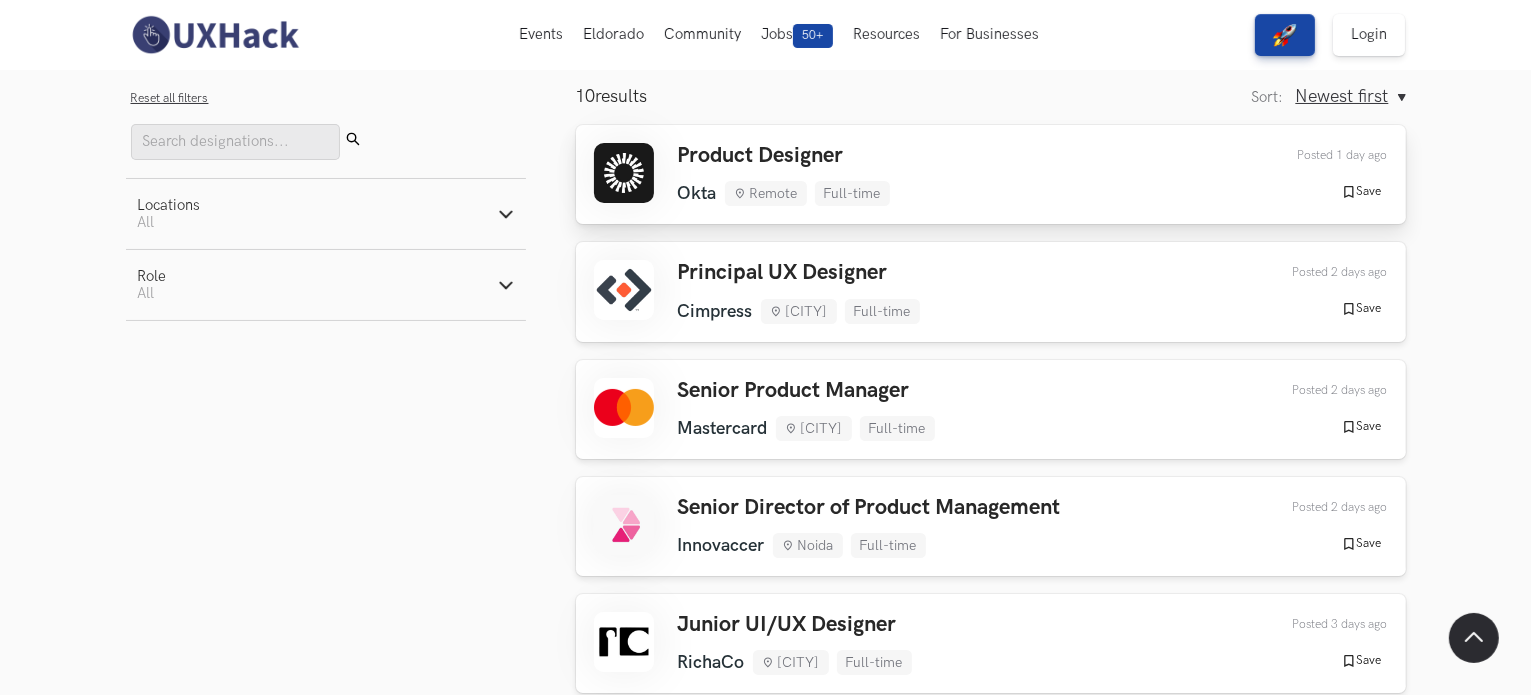click on "Product Designer
Okta
Remote
Full-time
Okta
Remote
Full-time
1 day ago
Posted 1 day ago
Save
Saved" at bounding box center [991, 174] 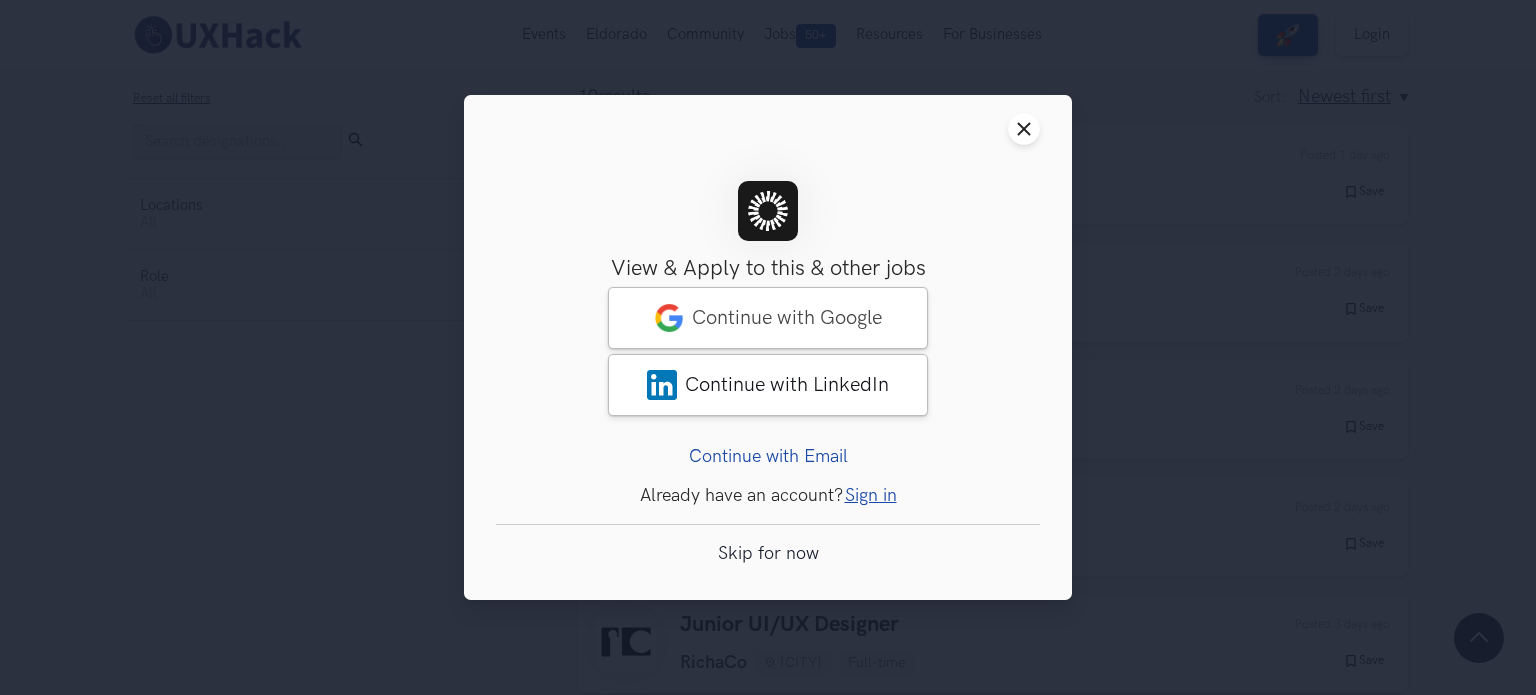 click on "Close modal window" at bounding box center (768, 129) 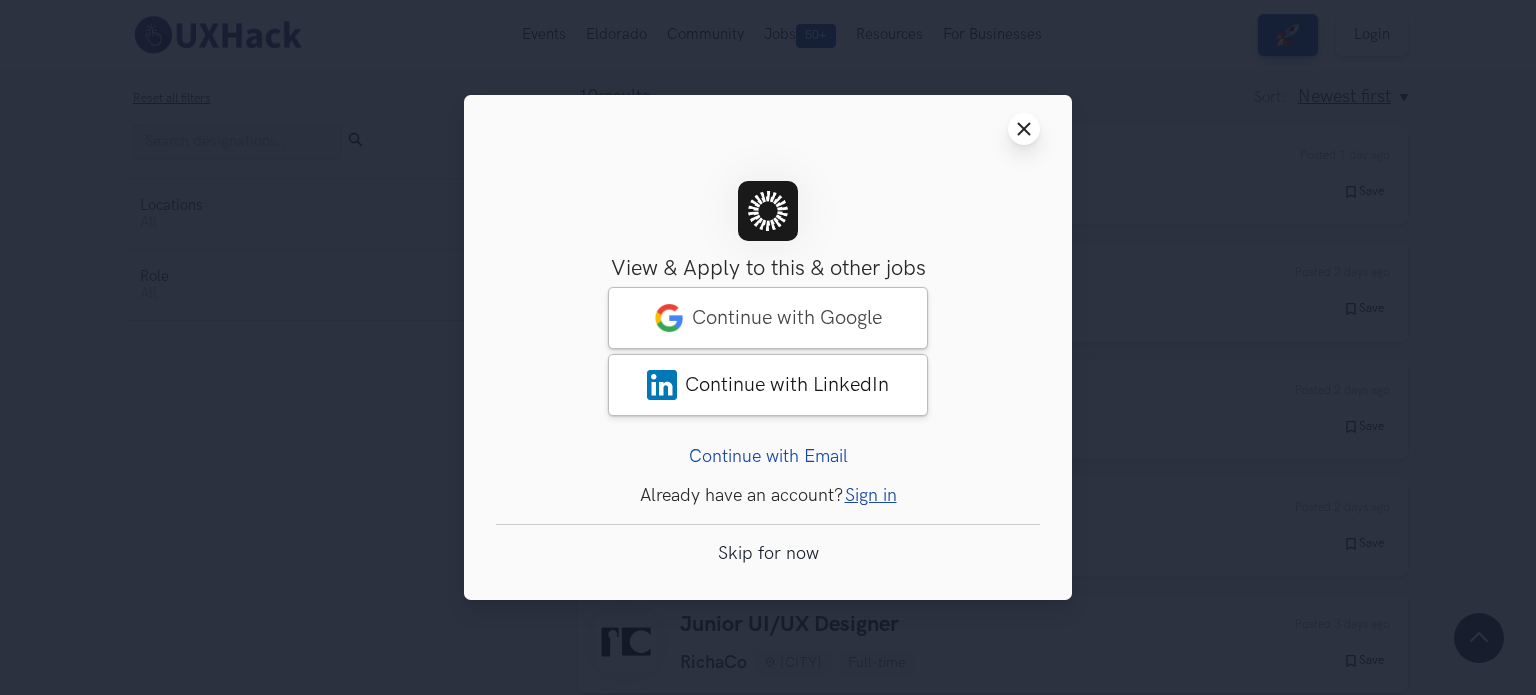click at bounding box center (1024, 128) 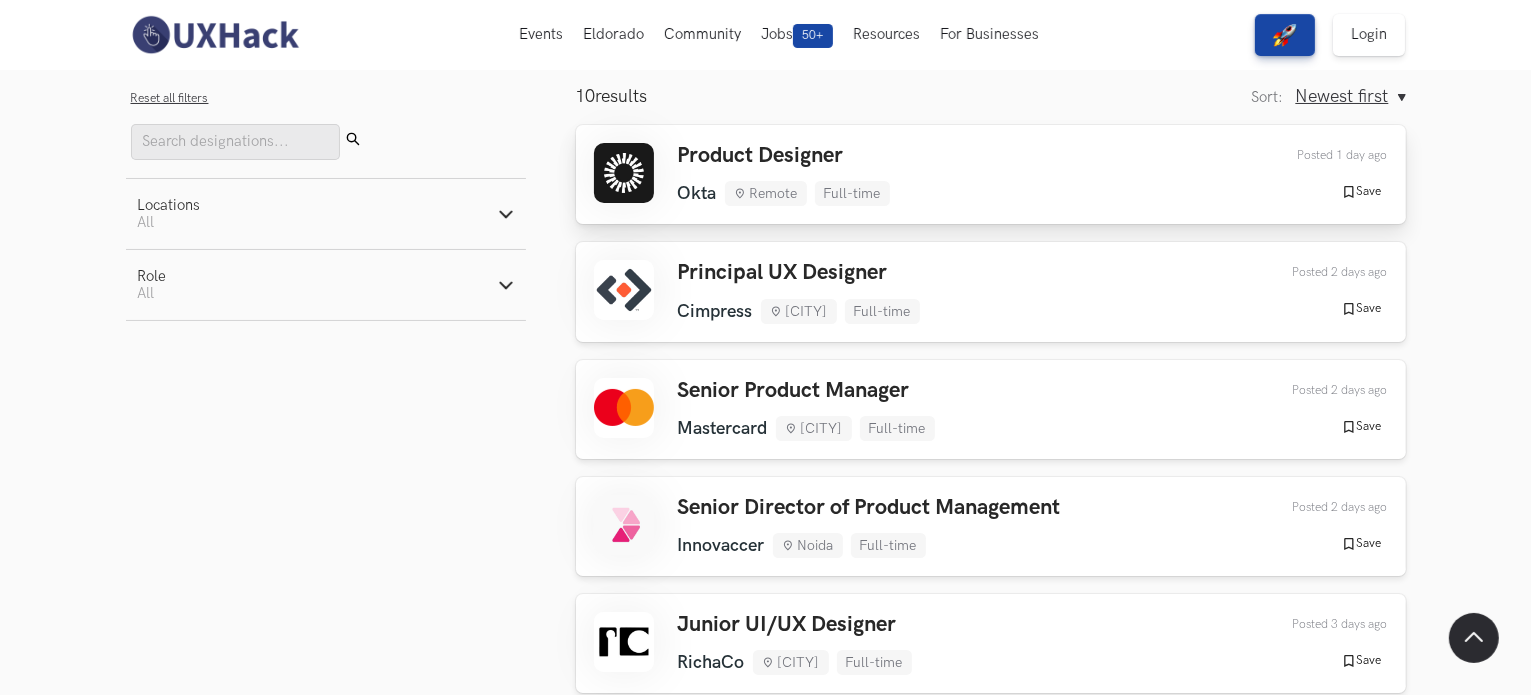 click on "Product Designer" at bounding box center [784, 156] 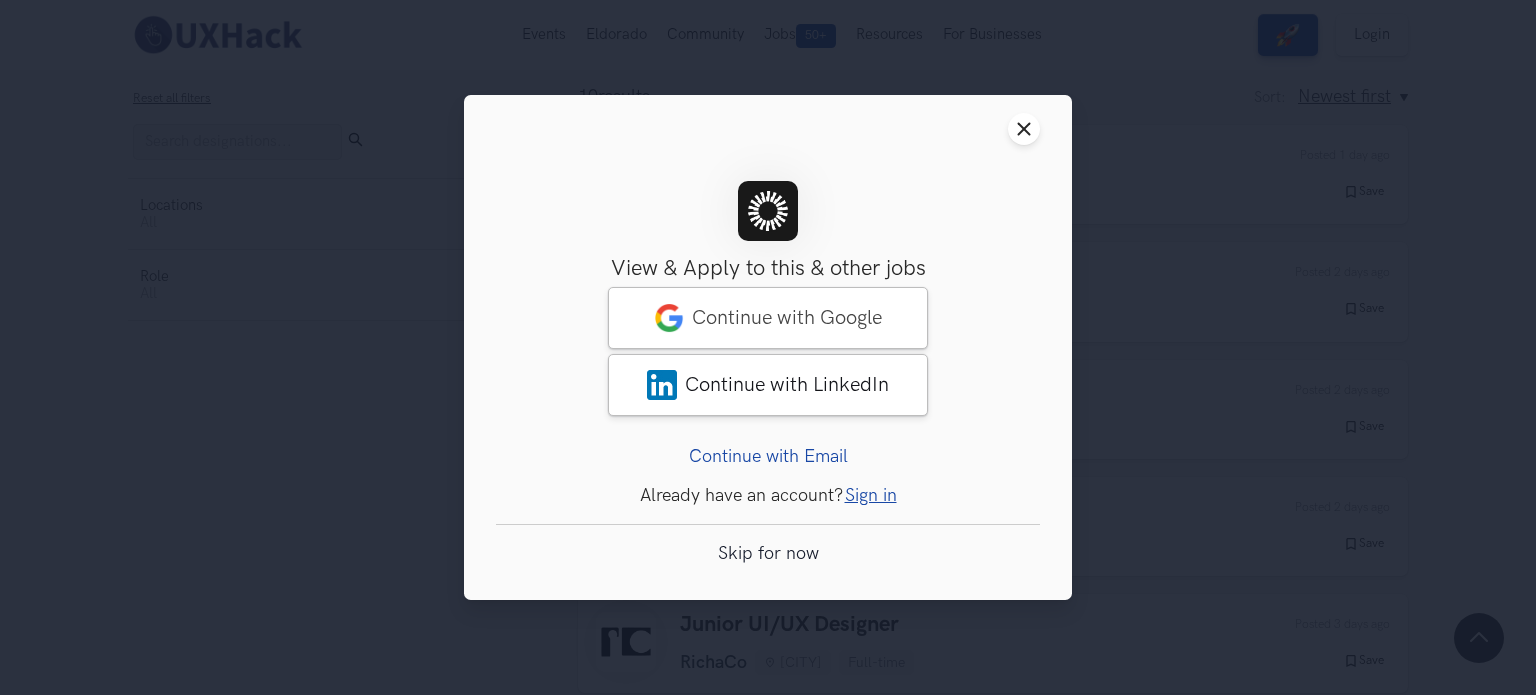 click on "Skip for now" at bounding box center [768, 553] 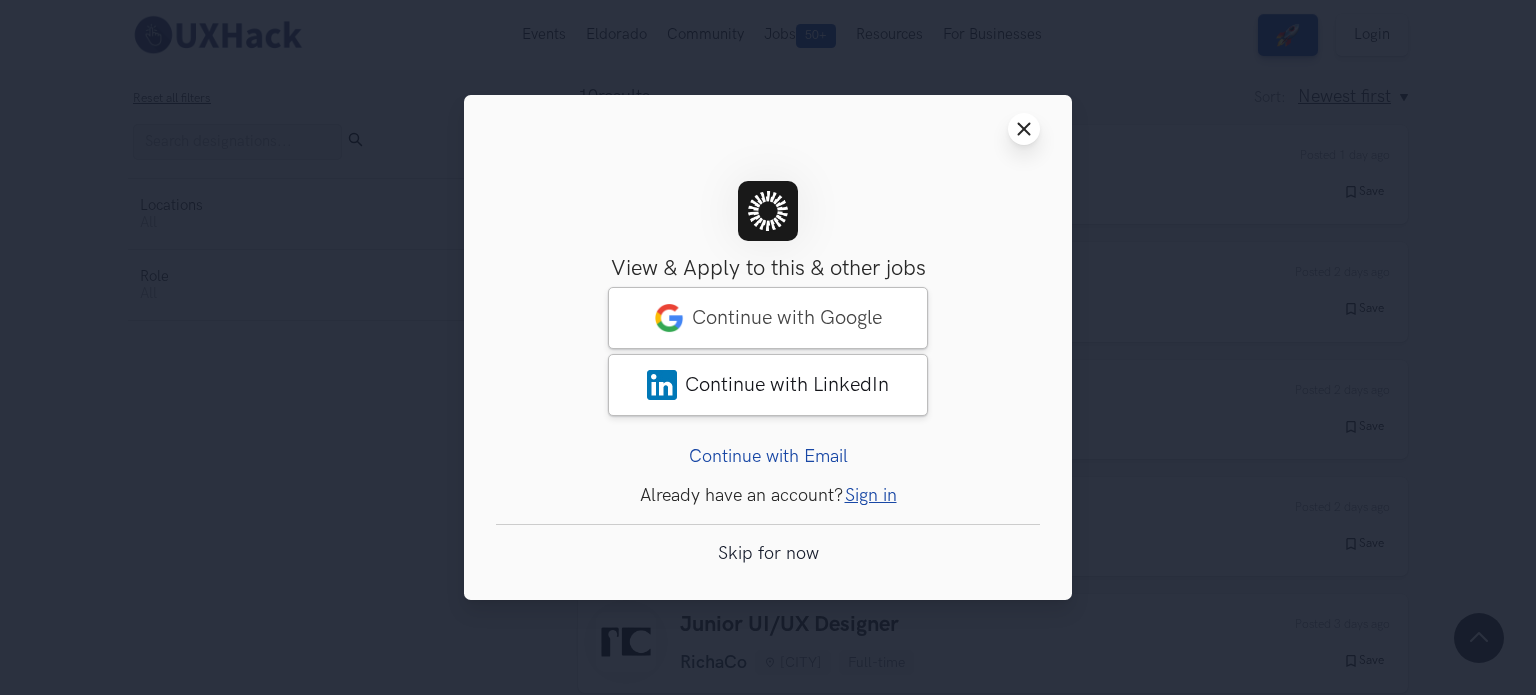 click on "Close modal window" at bounding box center [1024, 129] 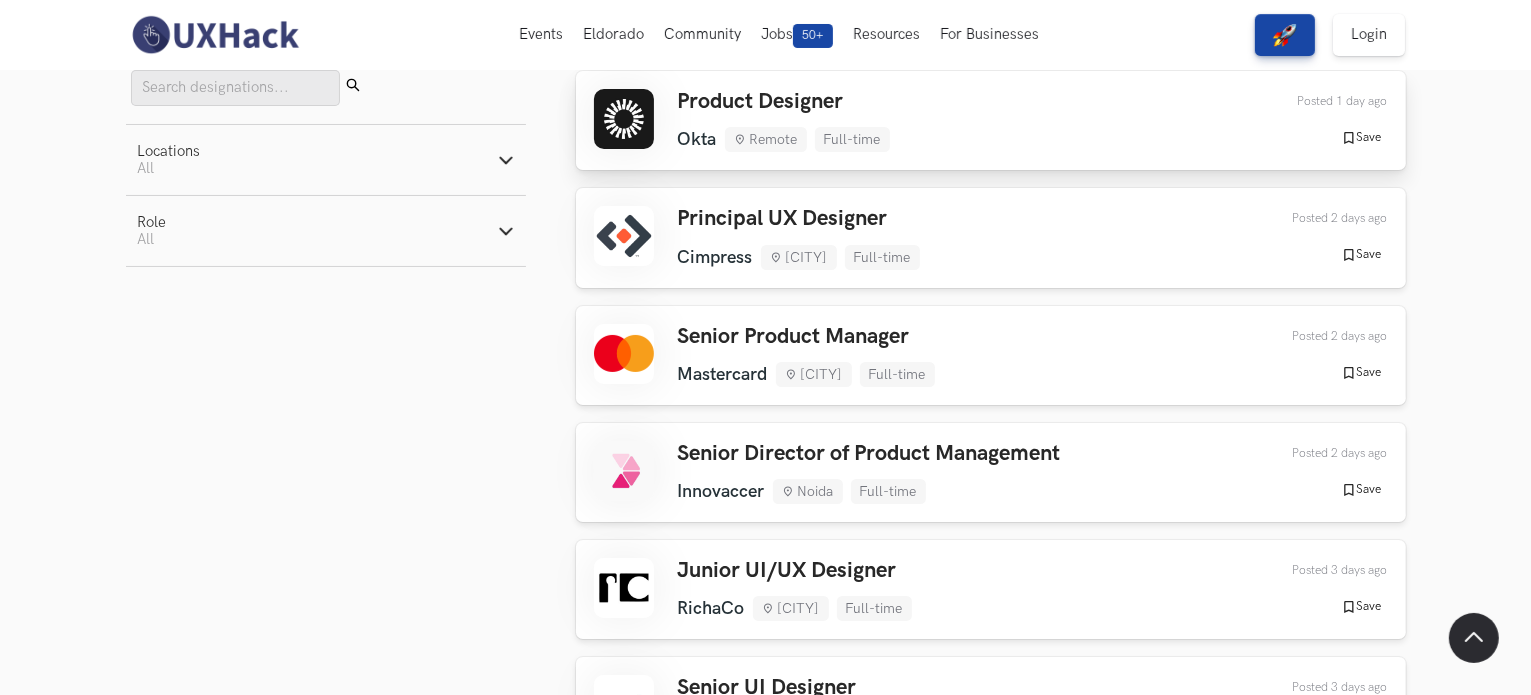 scroll, scrollTop: 112, scrollLeft: 0, axis: vertical 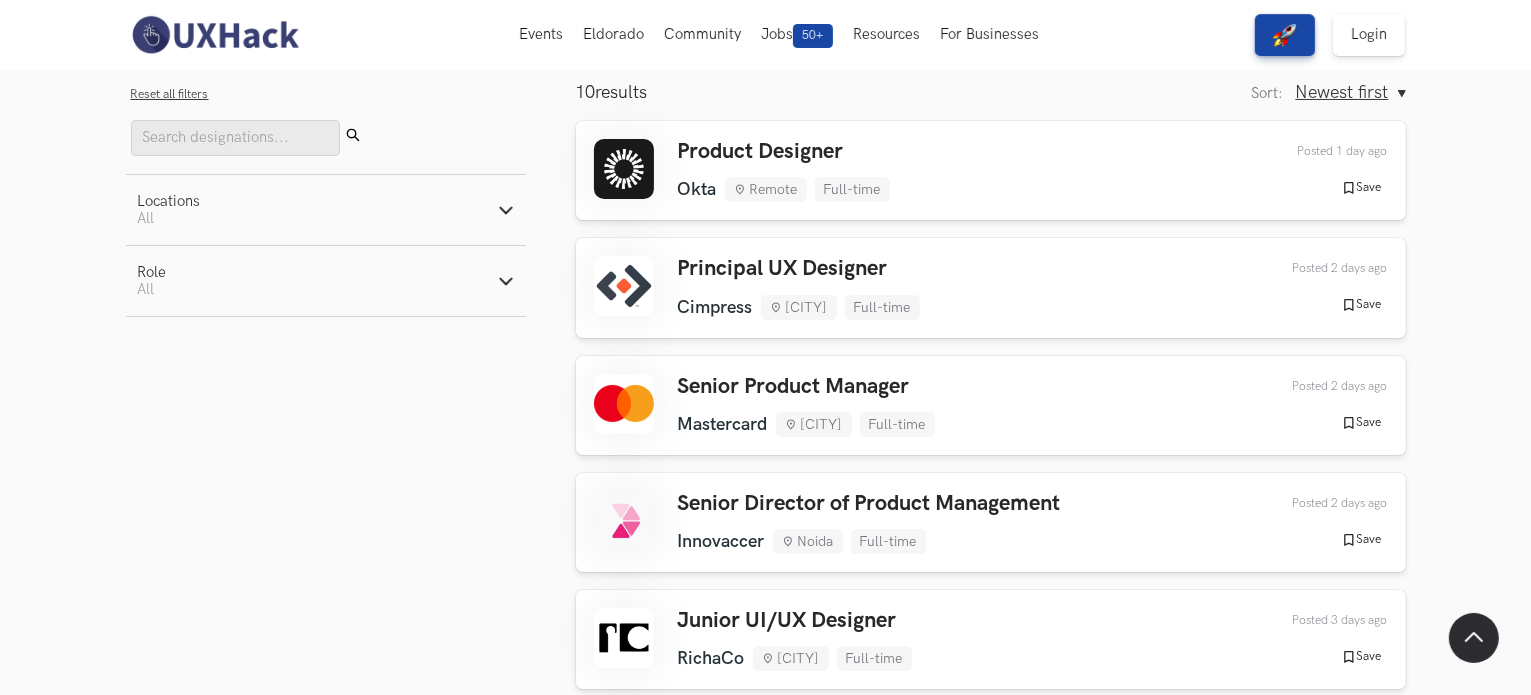 click on "Filters Close panel Reset all filters Submit Locations Active filters: All Remote Bengaluru Delhi/NCR Mumbai Role Active filters: All All Product Design Just Launched AI Review for Portfolio Get instant AI-driven feedback on your design portfolio also make it richer with the option to get personalized insights from expert mentors. Try now → Get instant AI-driven feedback on your design portfolio — plus the option to get personalized insights from expert mentors. Try now → AI Review for CV Get instant AI-powered feedback and ATS optimization insights for your CV — plus the option for expert mentor review. Try now → Get instant AI-powered feedback and ATS optimization insights for your CV — plus the option for expert mentor review. Try now →" at bounding box center [326, 420] 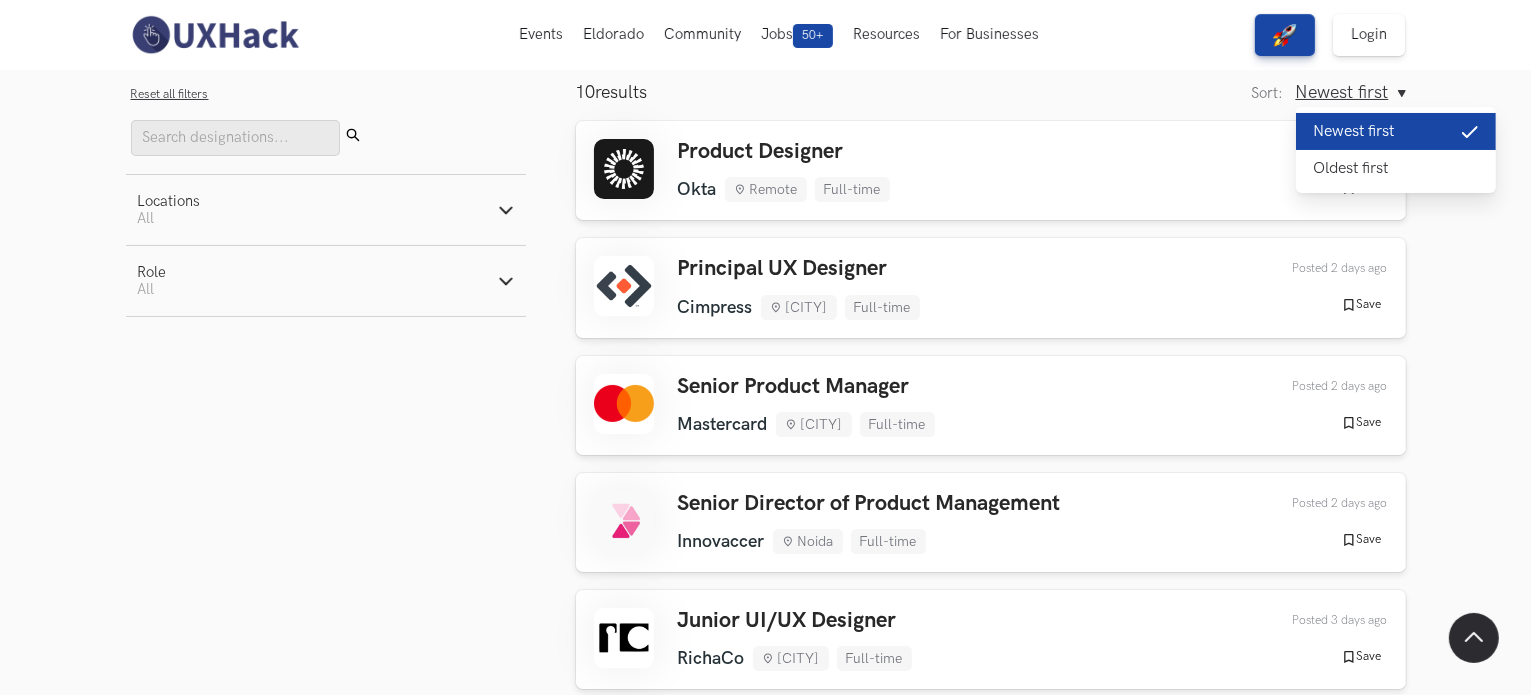 click on "Newest first" at bounding box center [1351, 92] 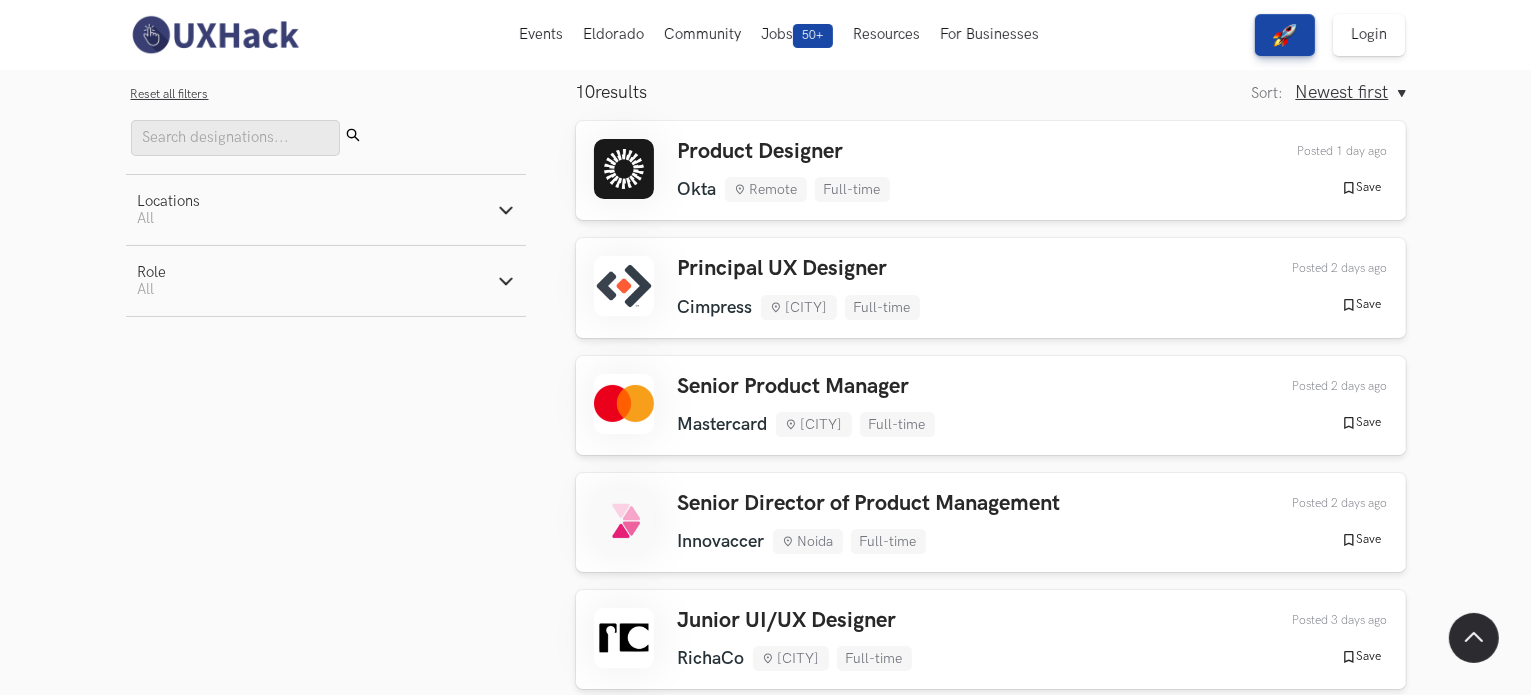 click at bounding box center [506, 210] 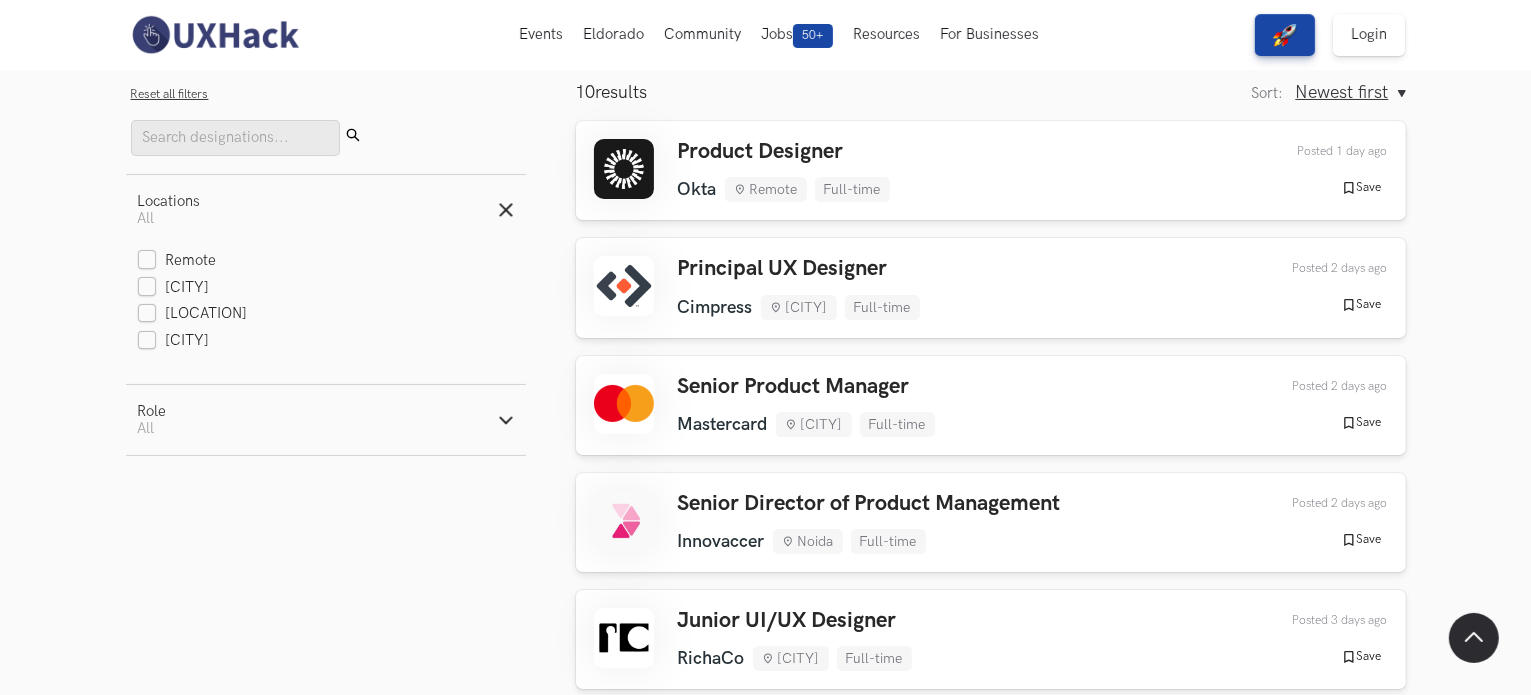 click at bounding box center [505, 209] 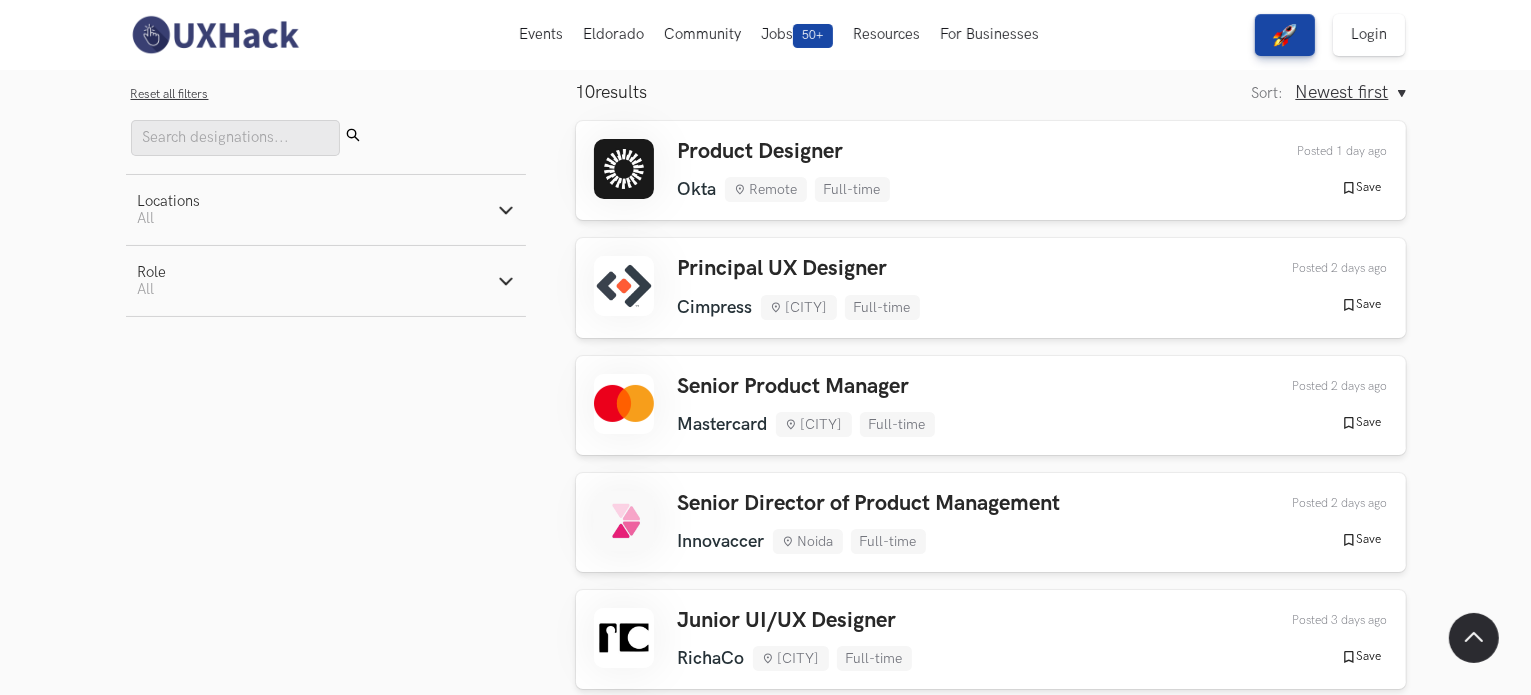 click on "Role Active filters: All" at bounding box center (326, 281) 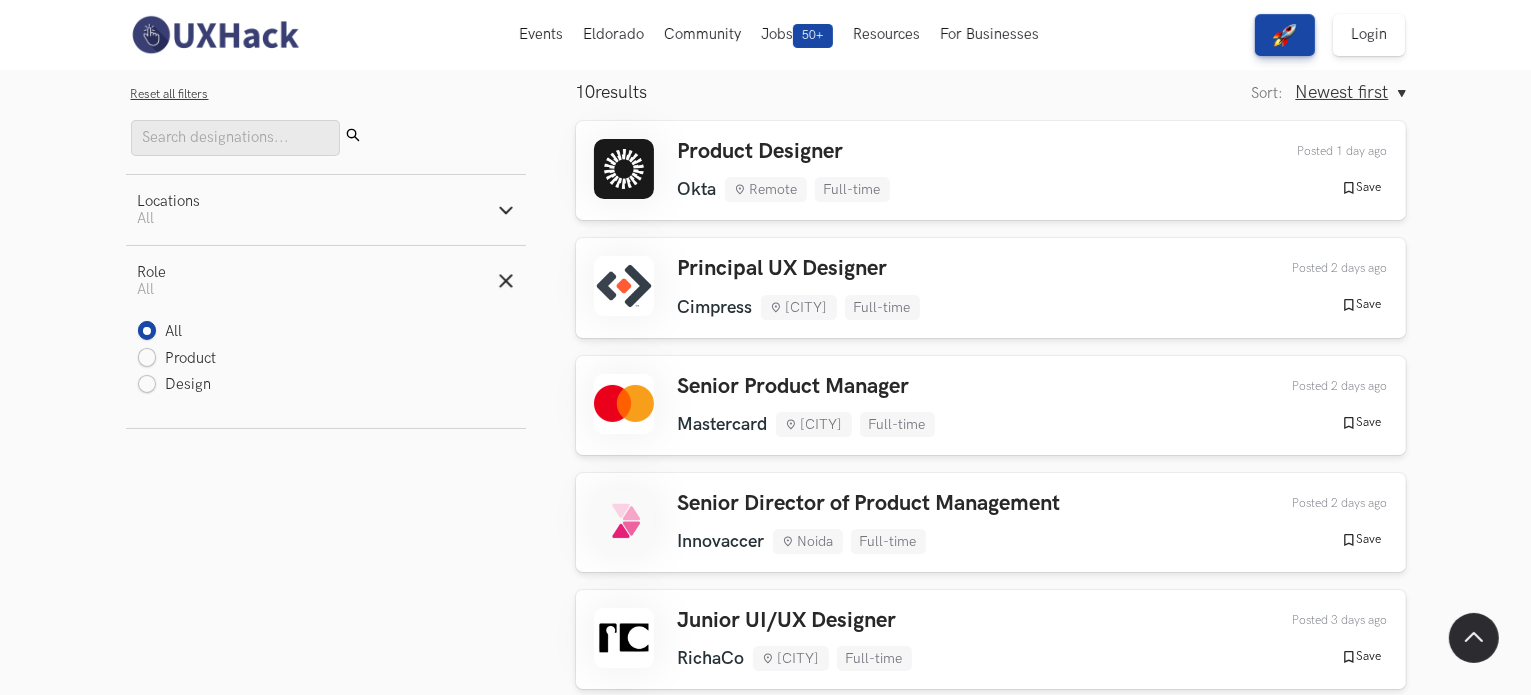 click at bounding box center [506, 281] 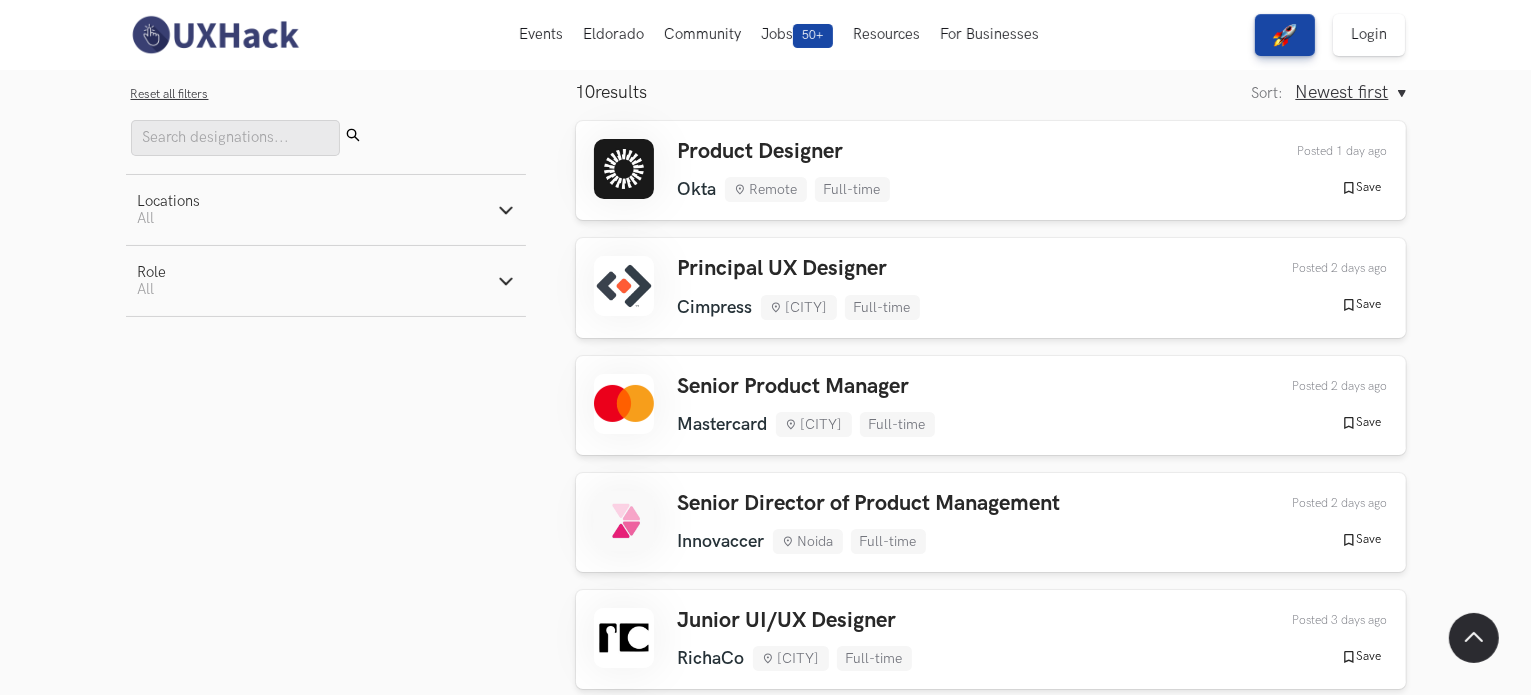 click at bounding box center (215, 35) 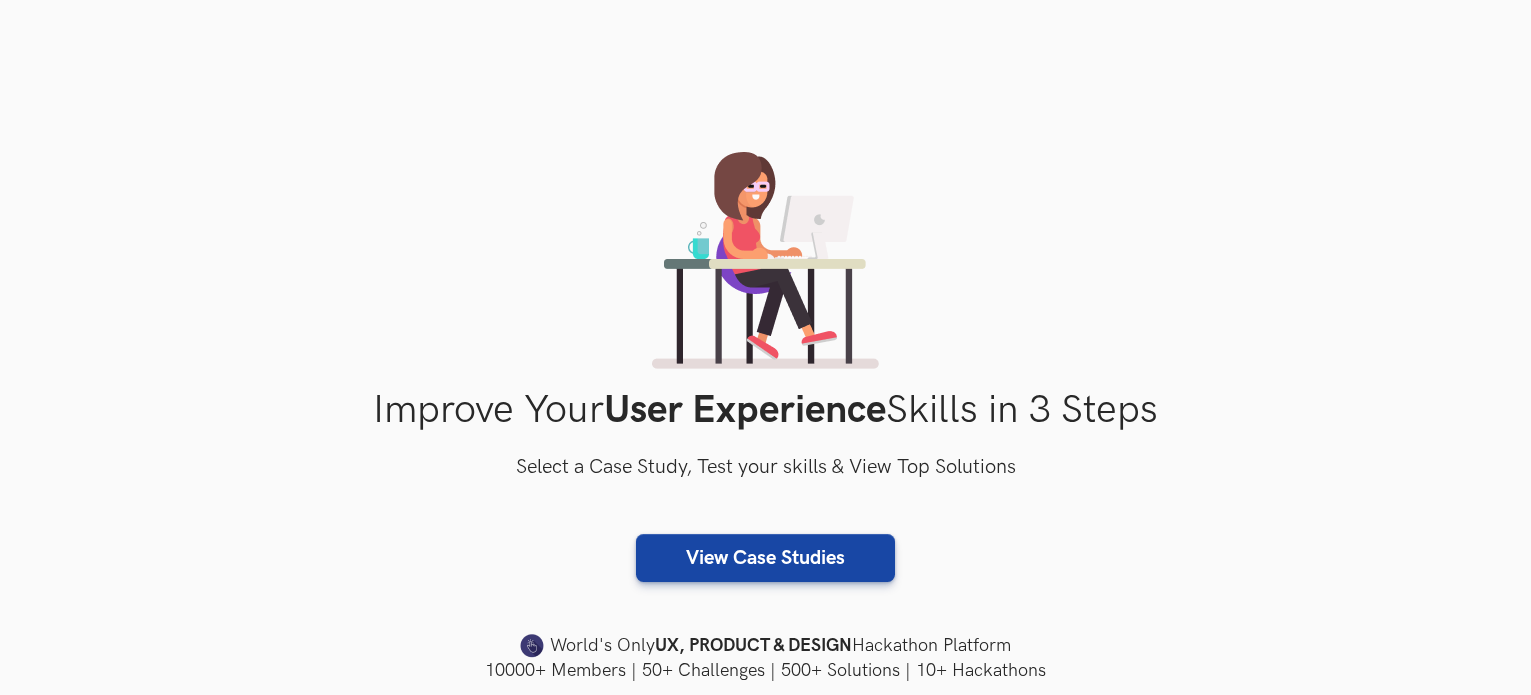 scroll, scrollTop: 612, scrollLeft: 0, axis: vertical 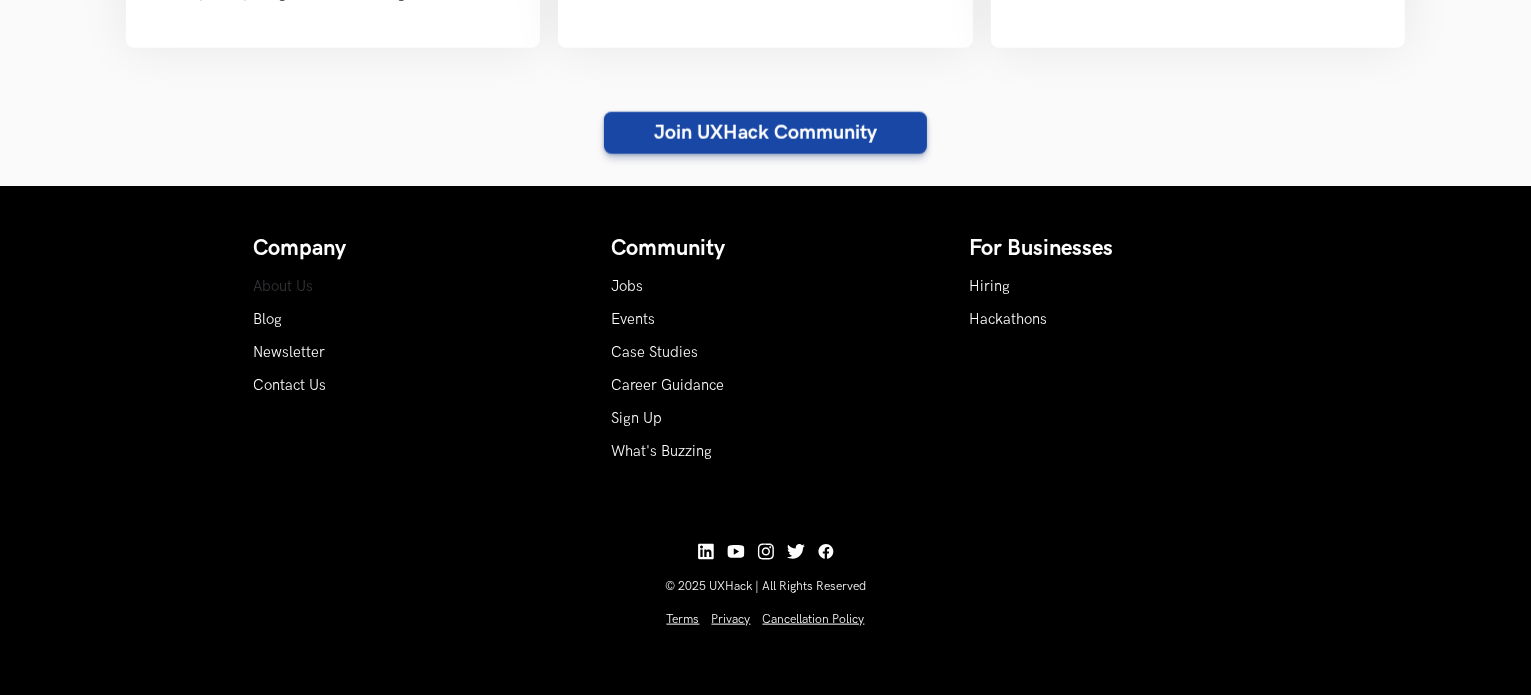 click on "About Us" at bounding box center [284, 286] 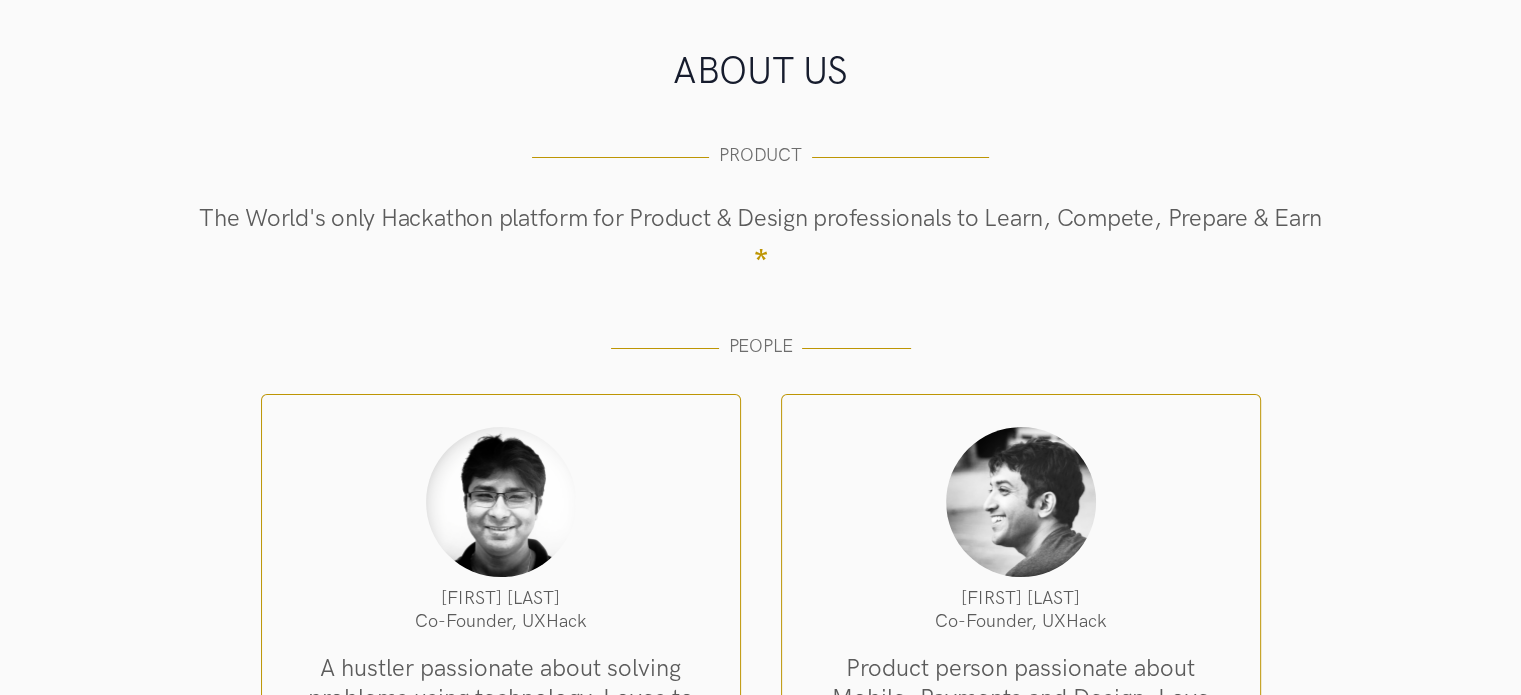 scroll, scrollTop: 0, scrollLeft: 0, axis: both 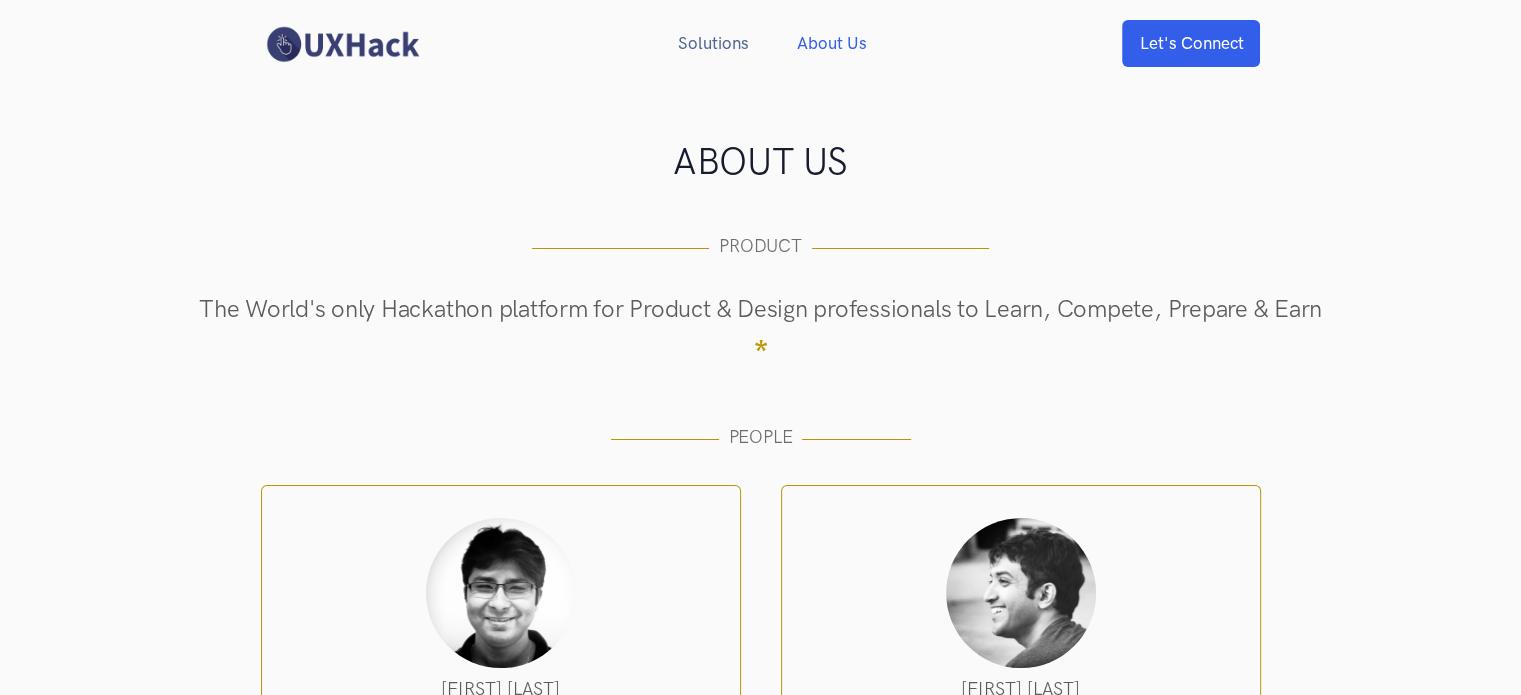 click on "Solutions Hackathons Spark Ideas, Improve your Product, Discover Awesome Talent and Engage Employees   Hiring Find Quality Product and Design Talent About Us Let's Connect" at bounding box center (760, 43) 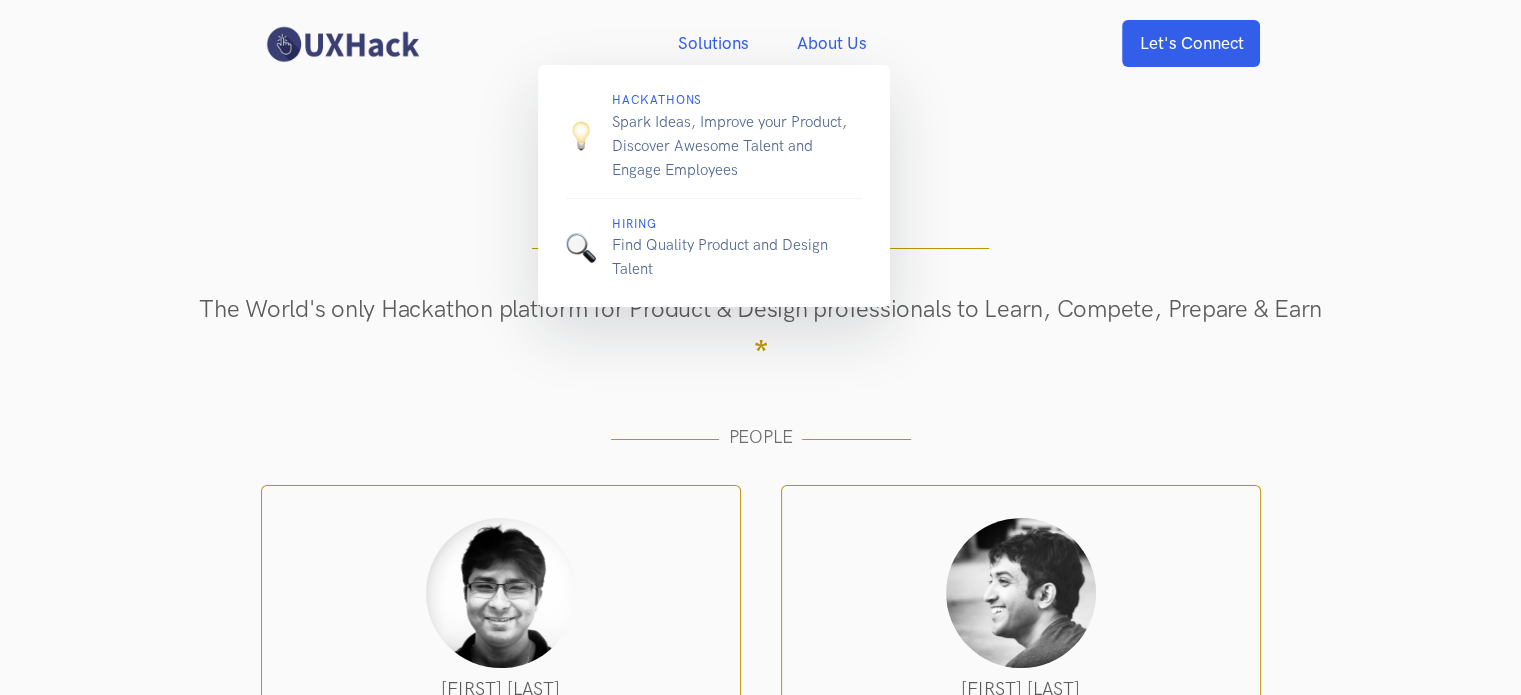 click on "Solutions" at bounding box center [713, 43] 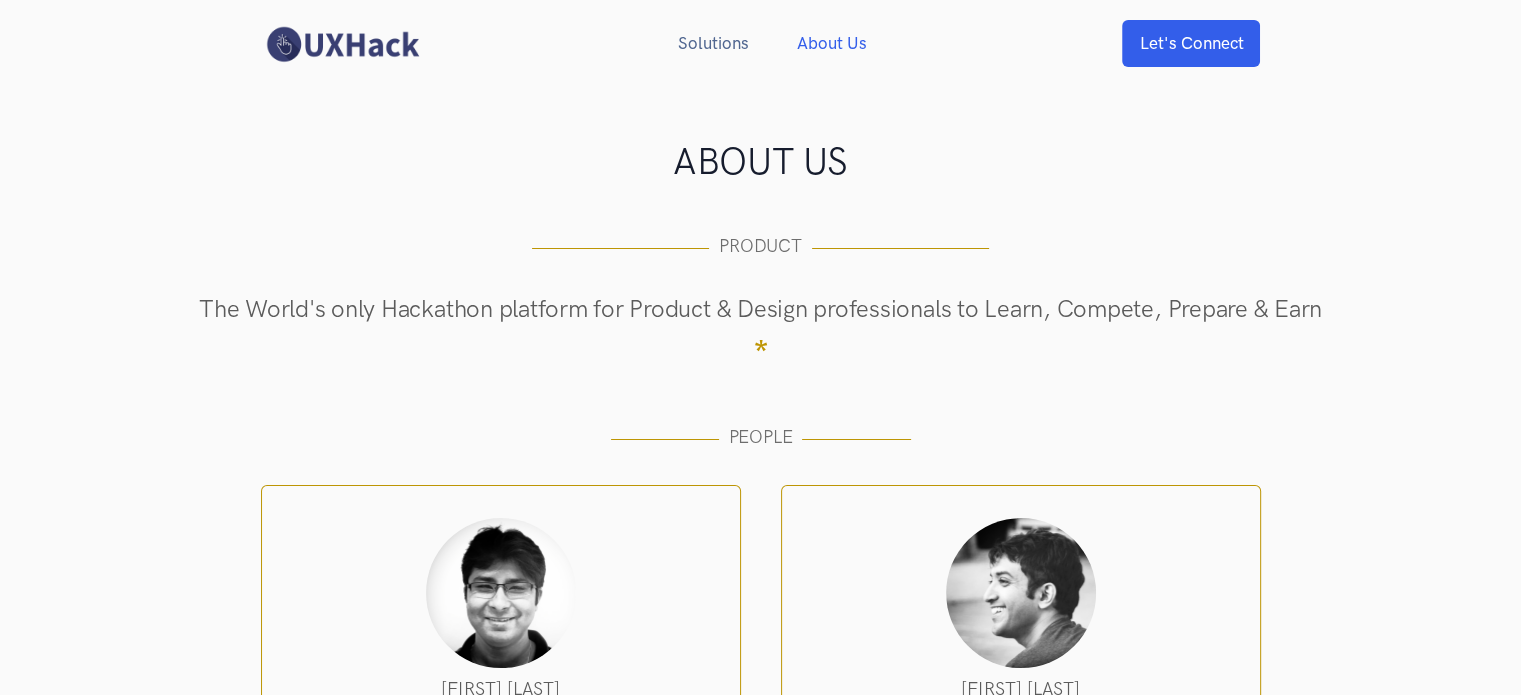click at bounding box center (342, 44) 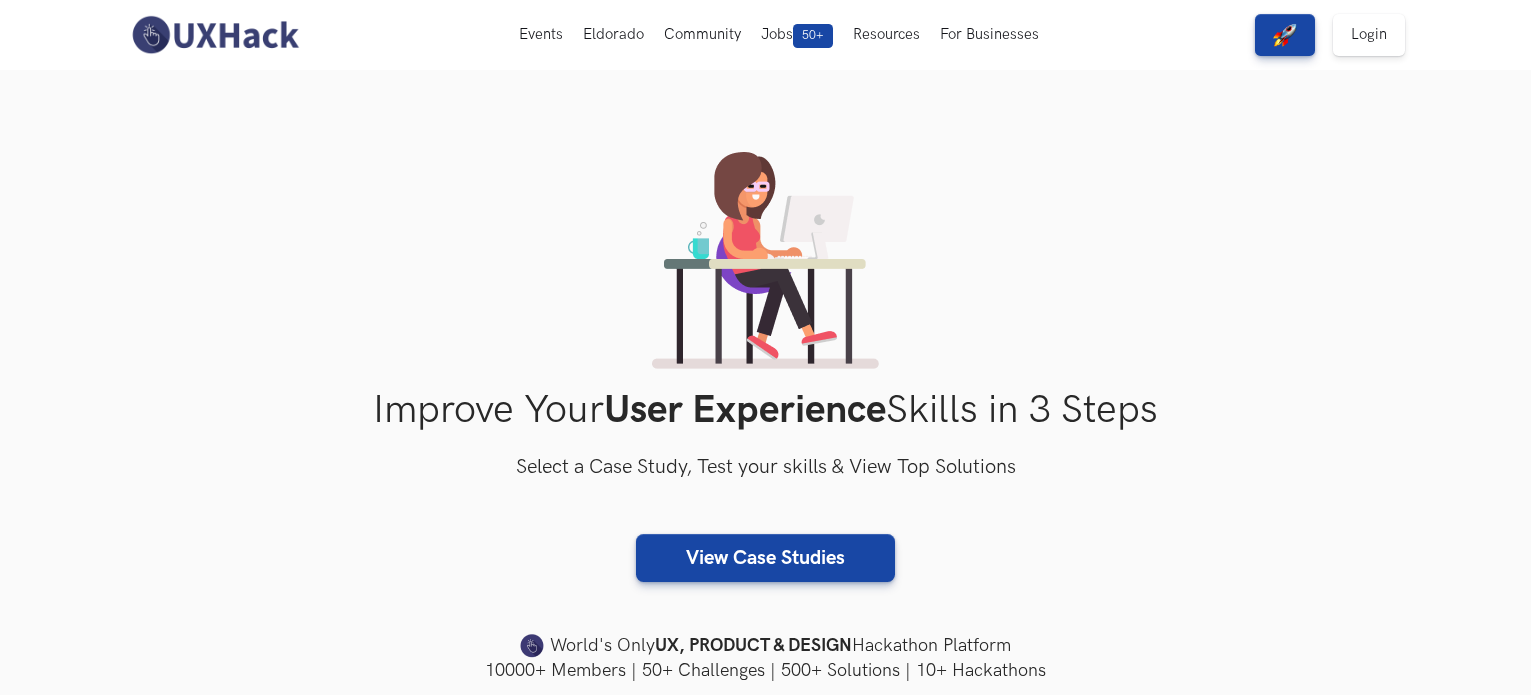 scroll, scrollTop: 0, scrollLeft: 0, axis: both 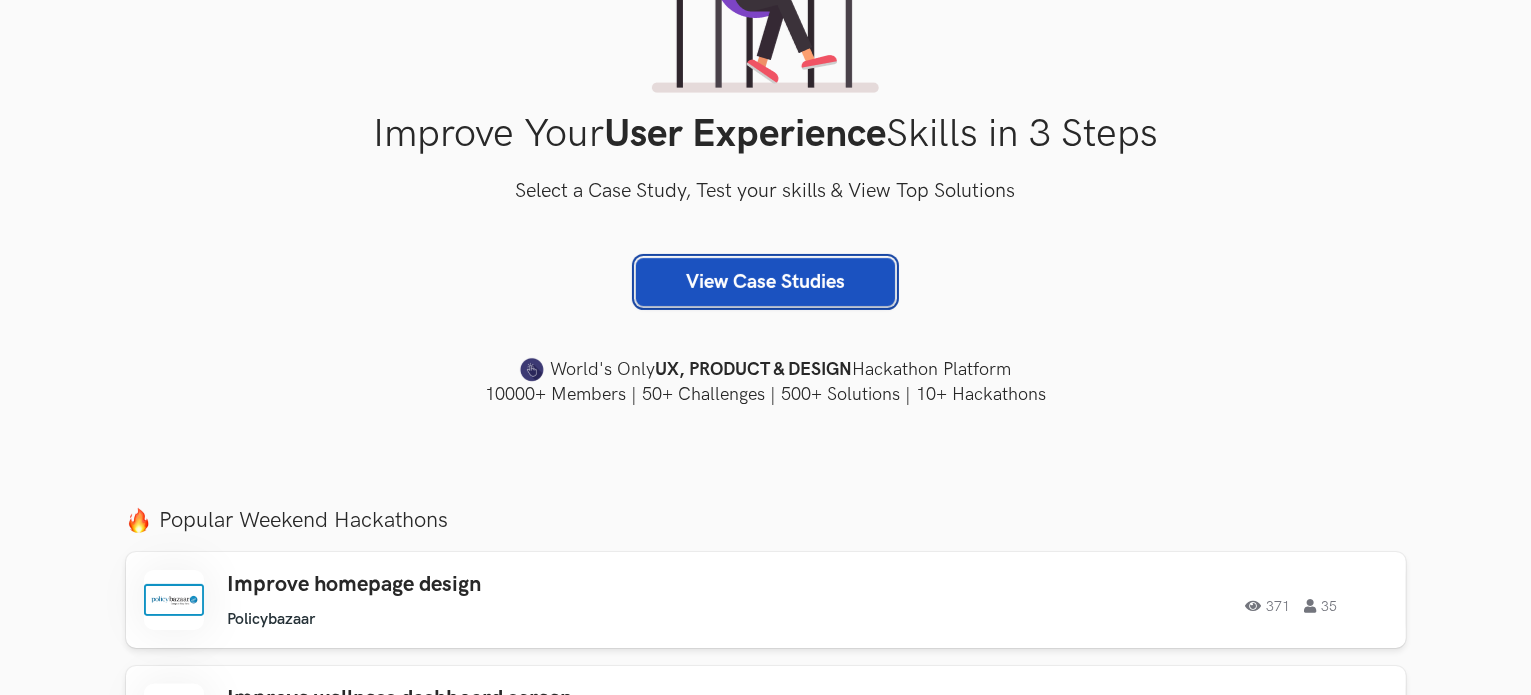 click on "View Case Studies" at bounding box center (765, 282) 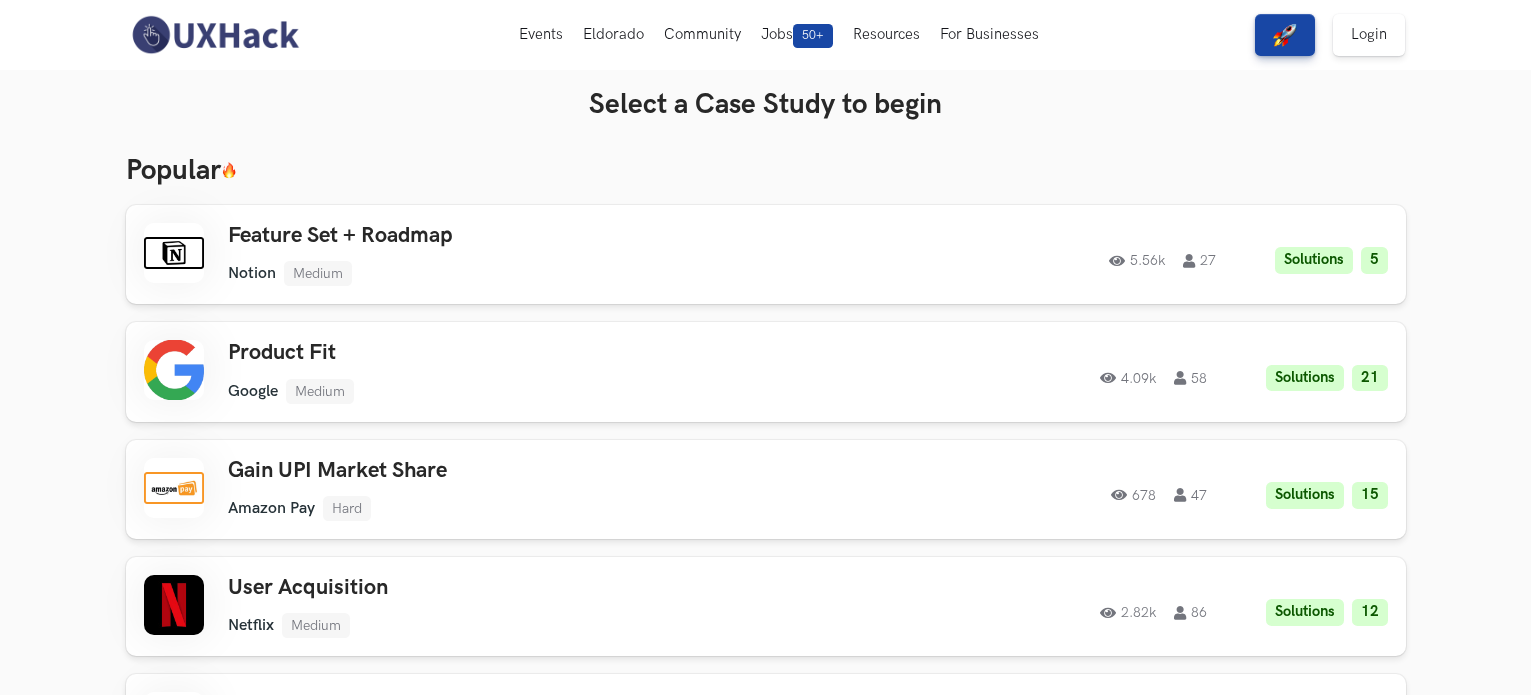 scroll, scrollTop: 0, scrollLeft: 0, axis: both 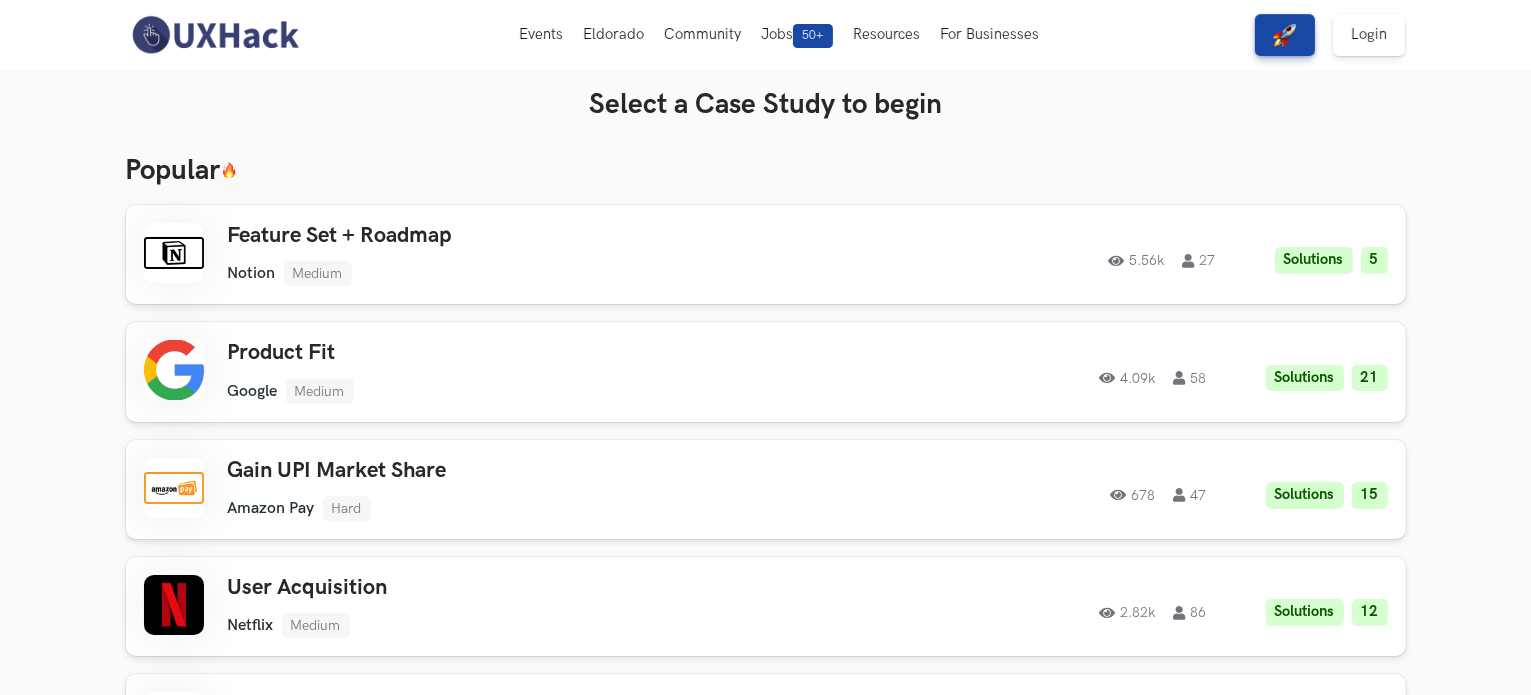 click on "Feature Set + Roadmap Notion Medium Notion Medium Solutions 5  5.56k  27  5.56k  27 Solutions 5" at bounding box center (766, 254) 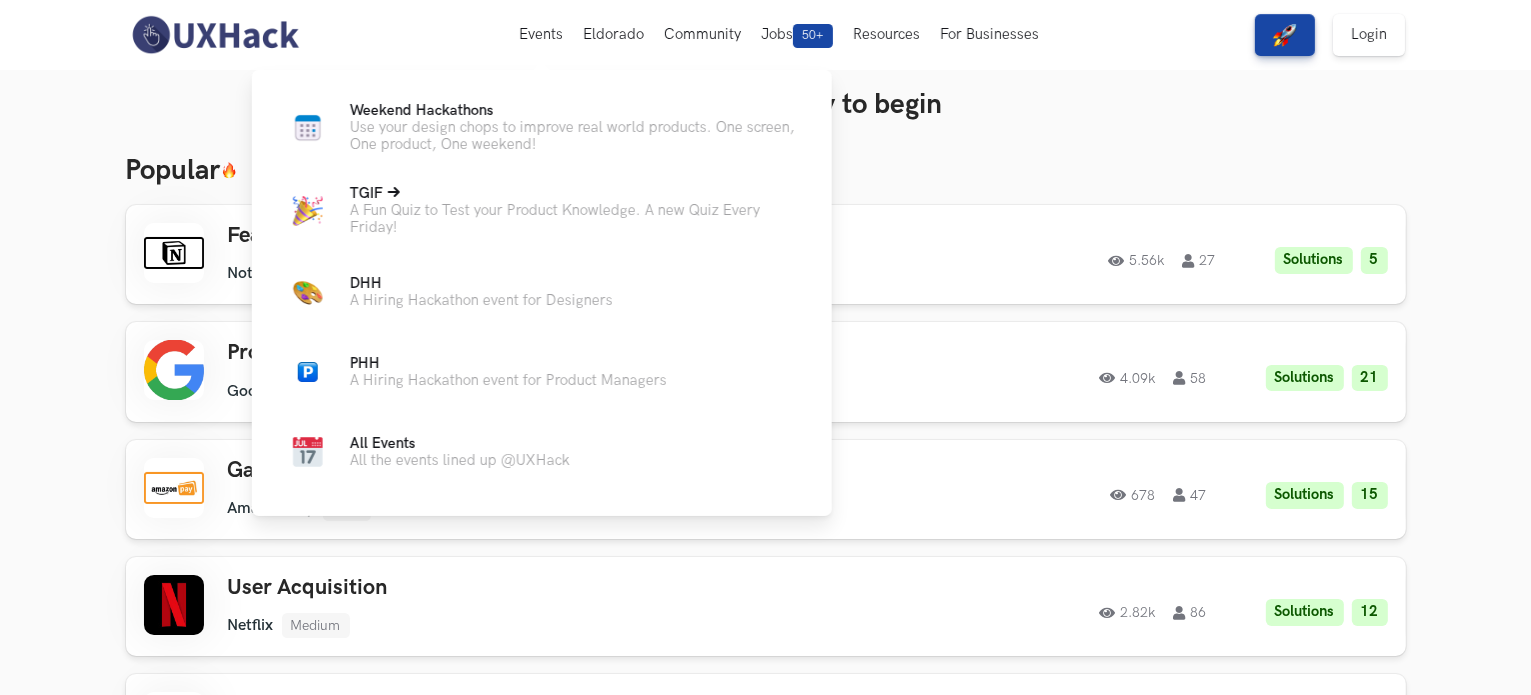 click on "A Fun Quiz to Test your Product Knowledge. A new Quiz Every Friday!" at bounding box center (575, 219) 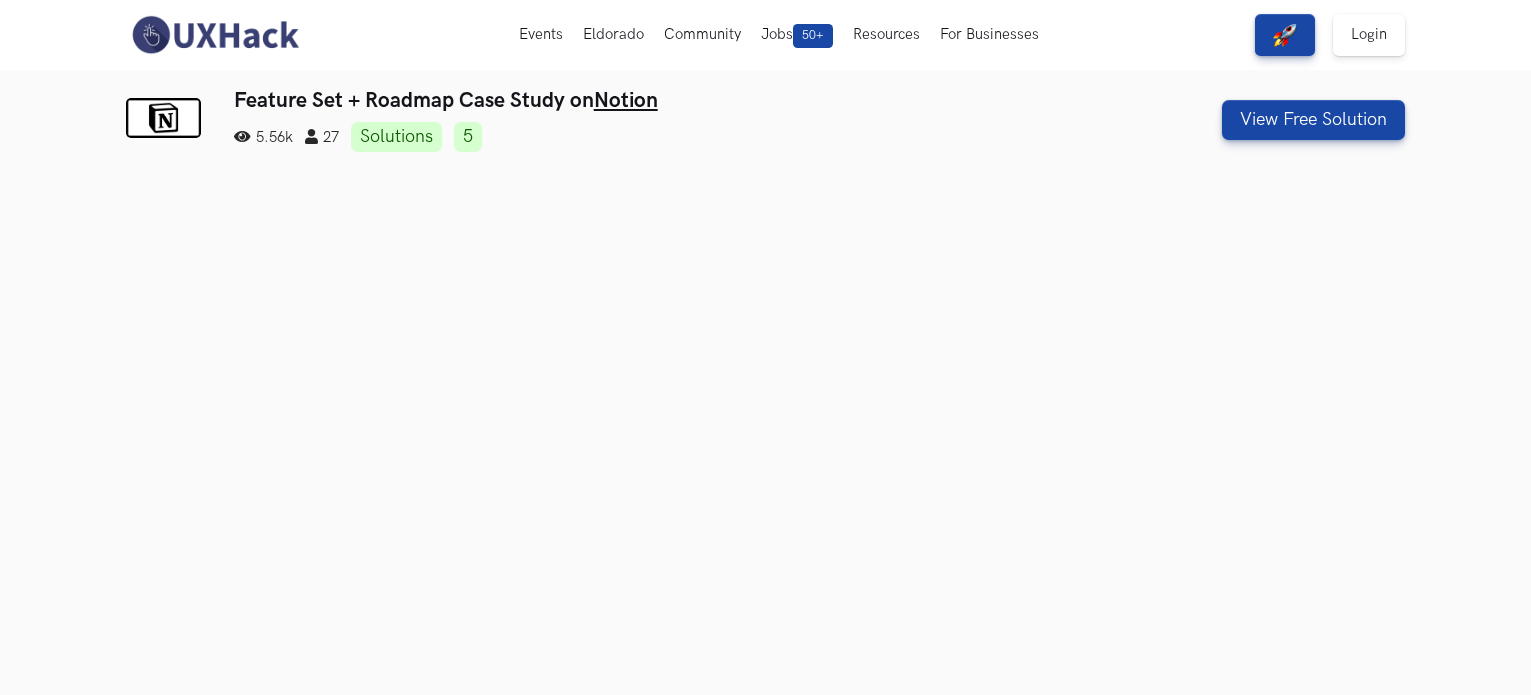 scroll, scrollTop: 0, scrollLeft: 0, axis: both 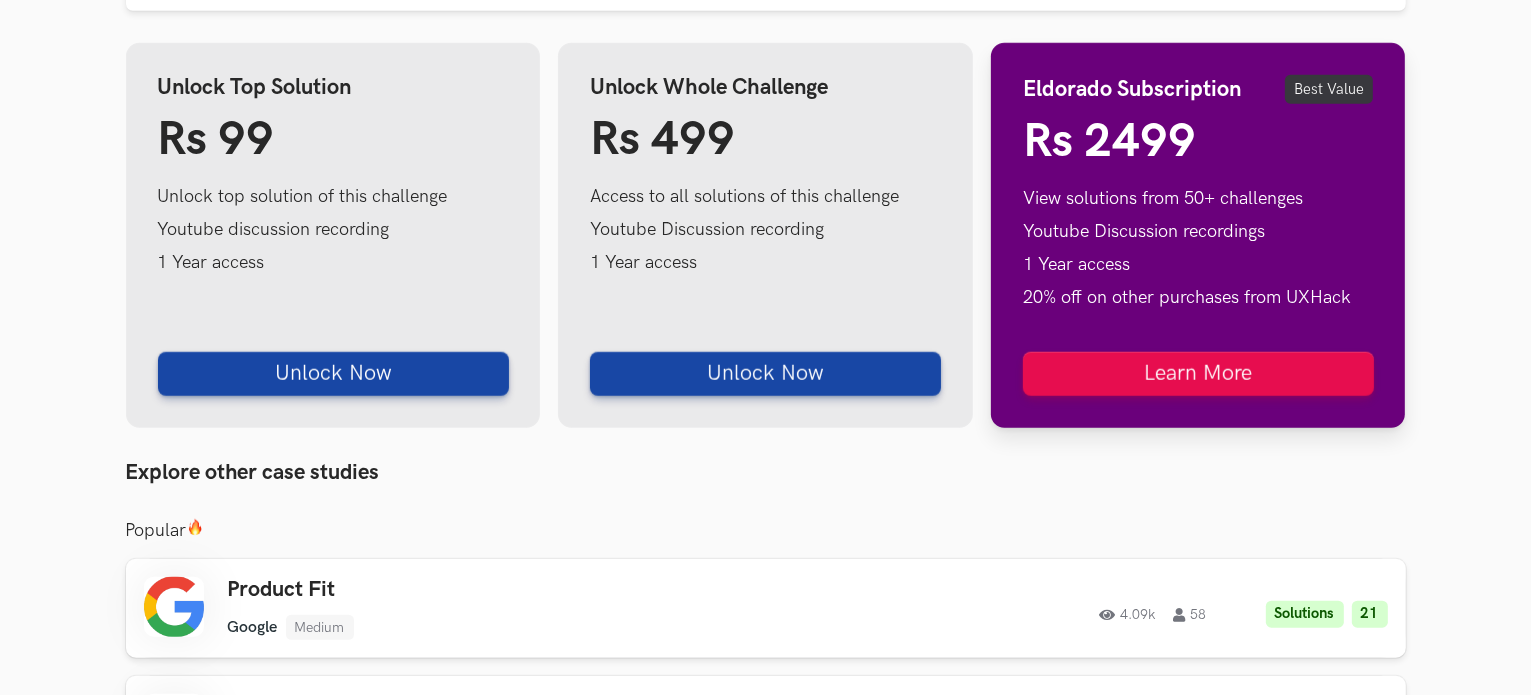 click on "Eldorado Subscription" at bounding box center [1132, 90] 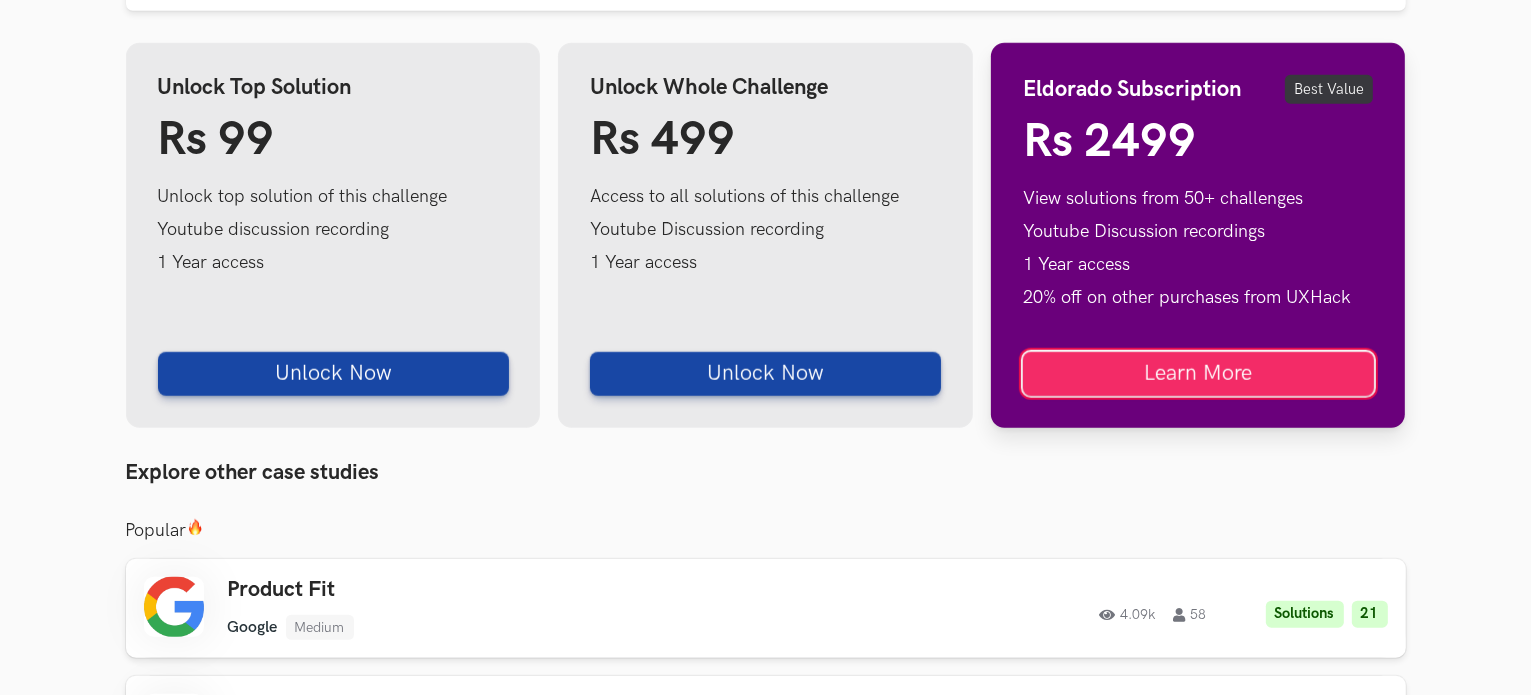 click on "Learn More" at bounding box center [1198, 374] 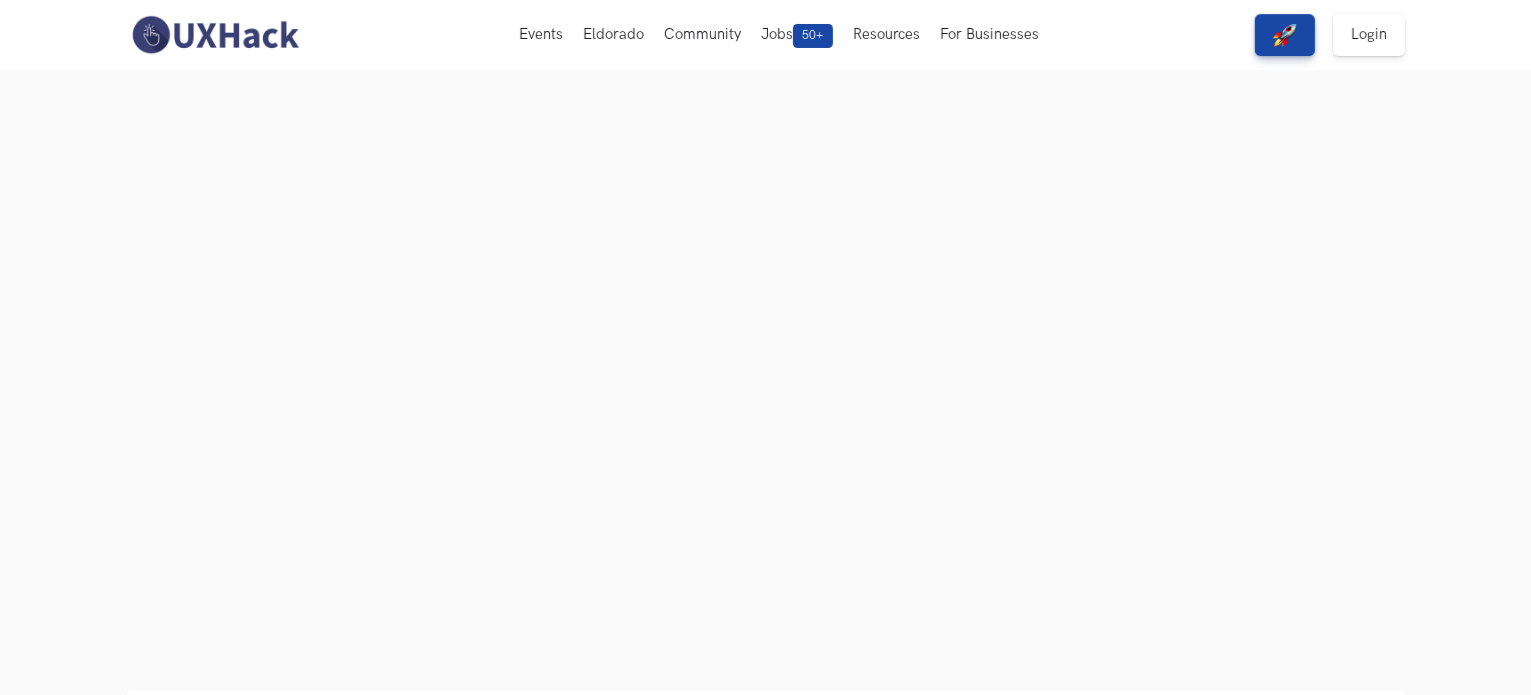 scroll, scrollTop: 0, scrollLeft: 0, axis: both 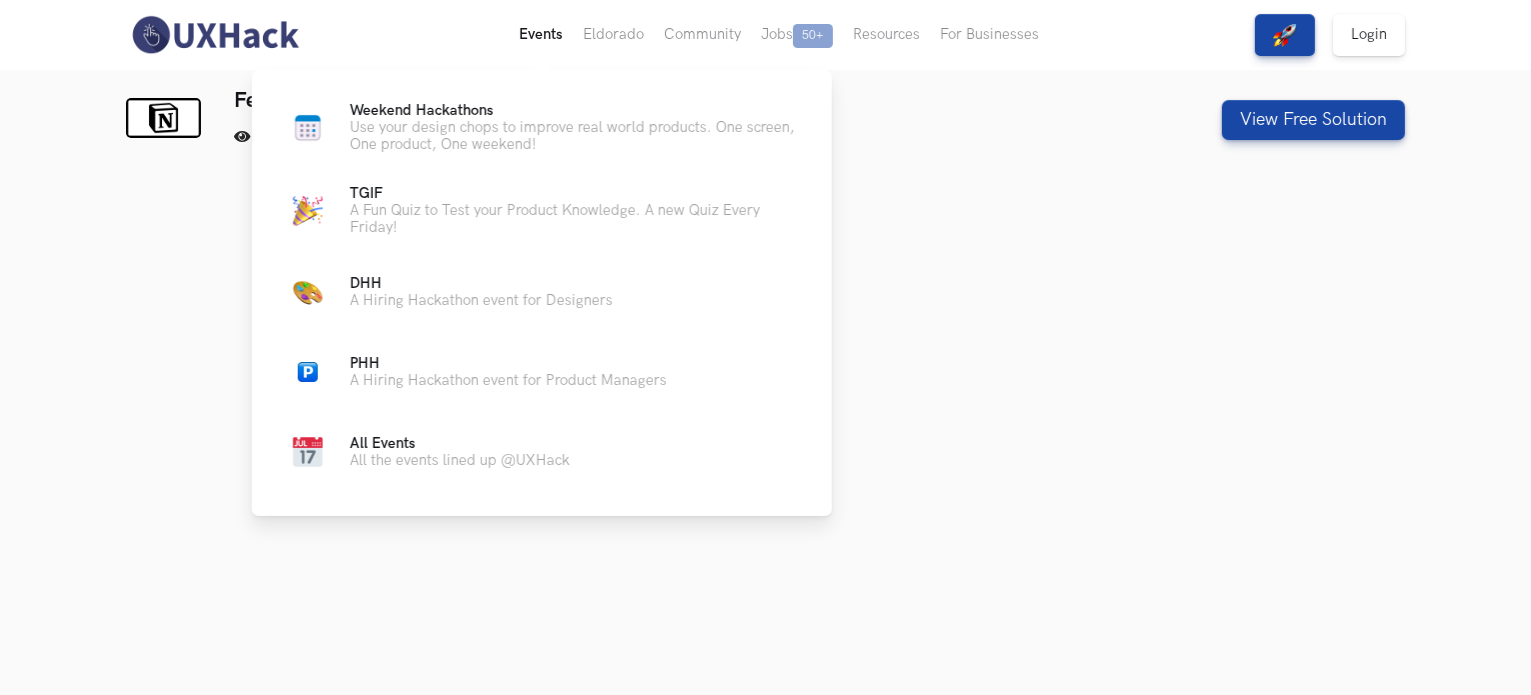 click on "Events  Live" at bounding box center [541, 35] 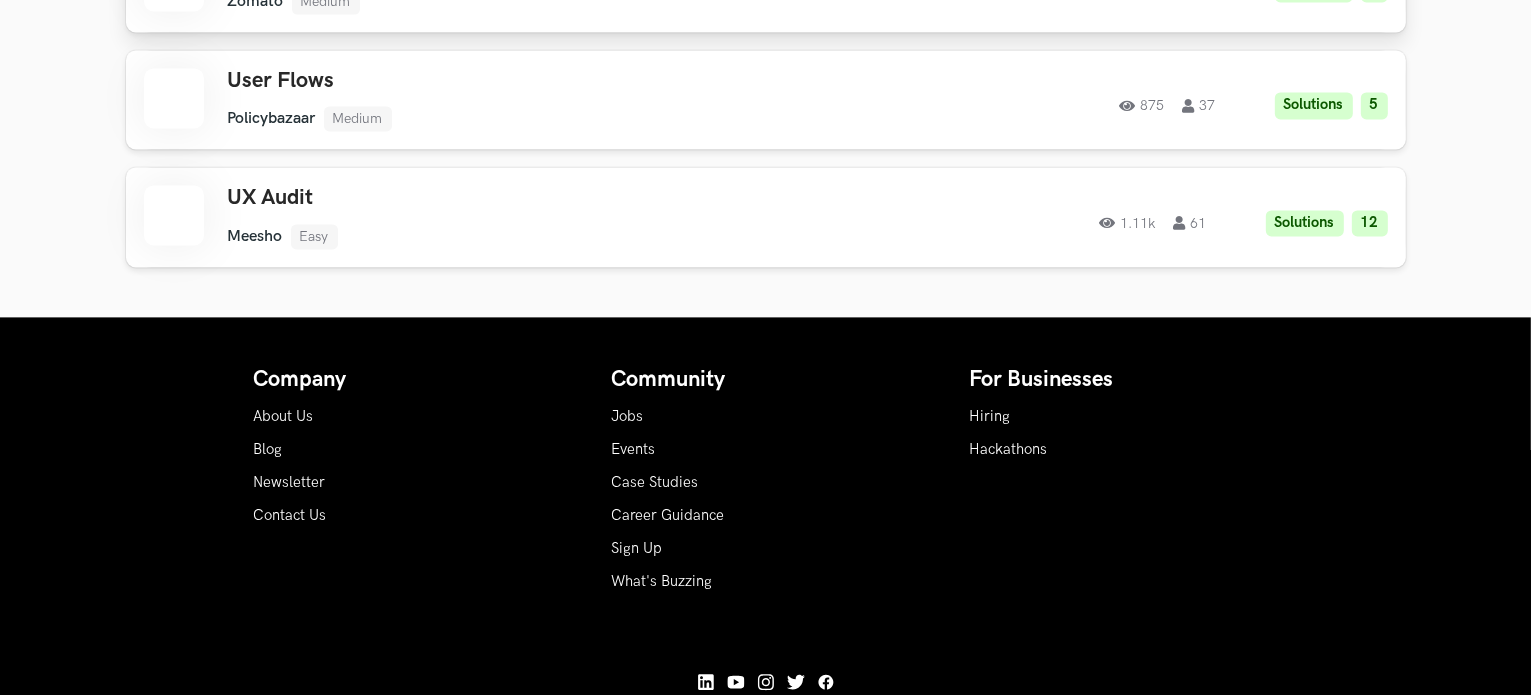 scroll, scrollTop: 4516, scrollLeft: 0, axis: vertical 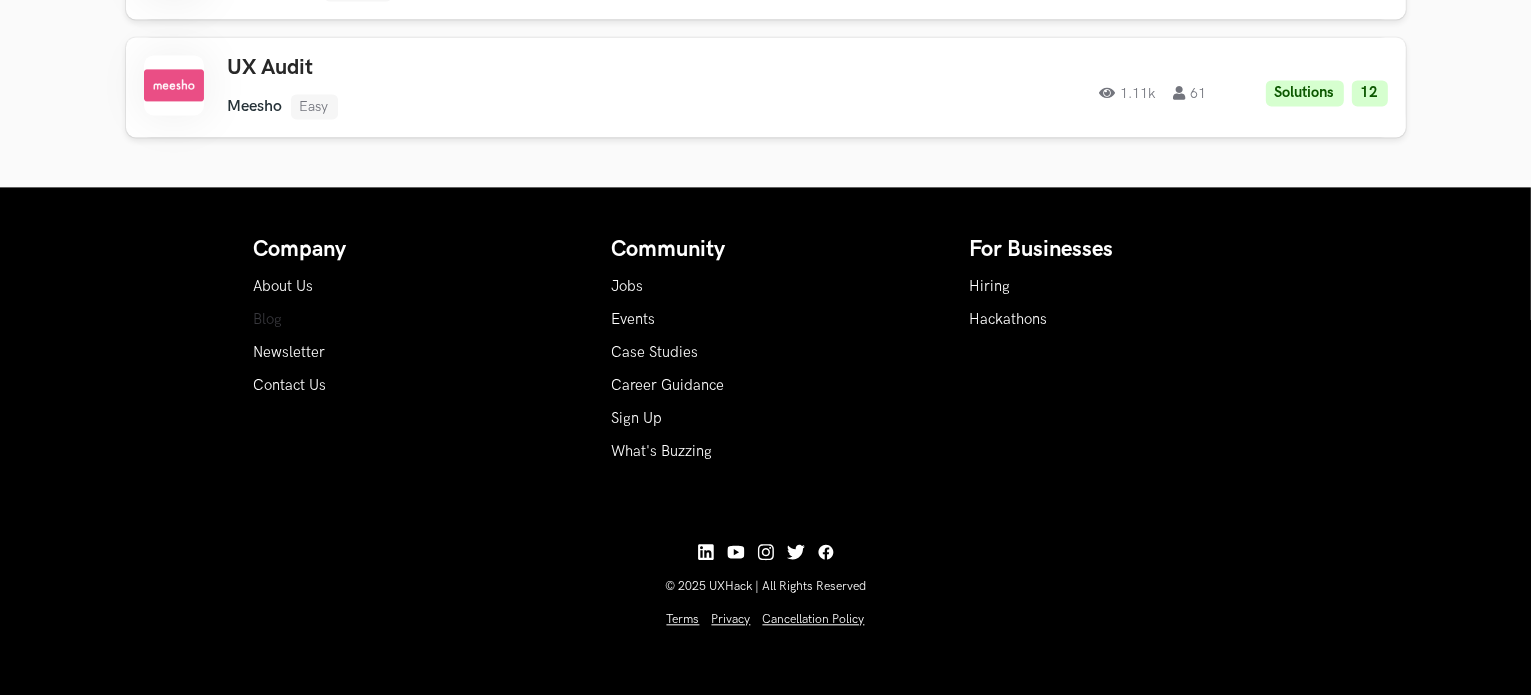 click on "Blog" at bounding box center (268, 319) 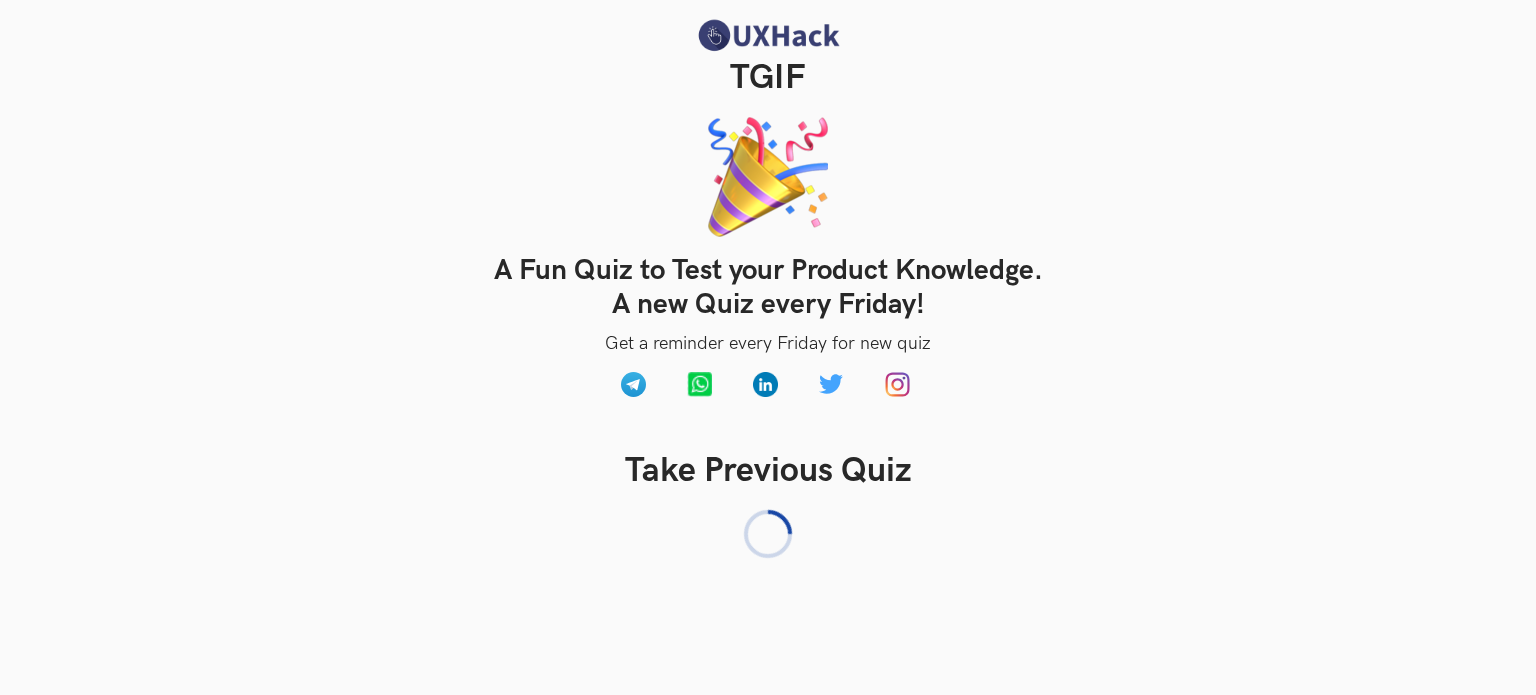 scroll, scrollTop: 0, scrollLeft: 0, axis: both 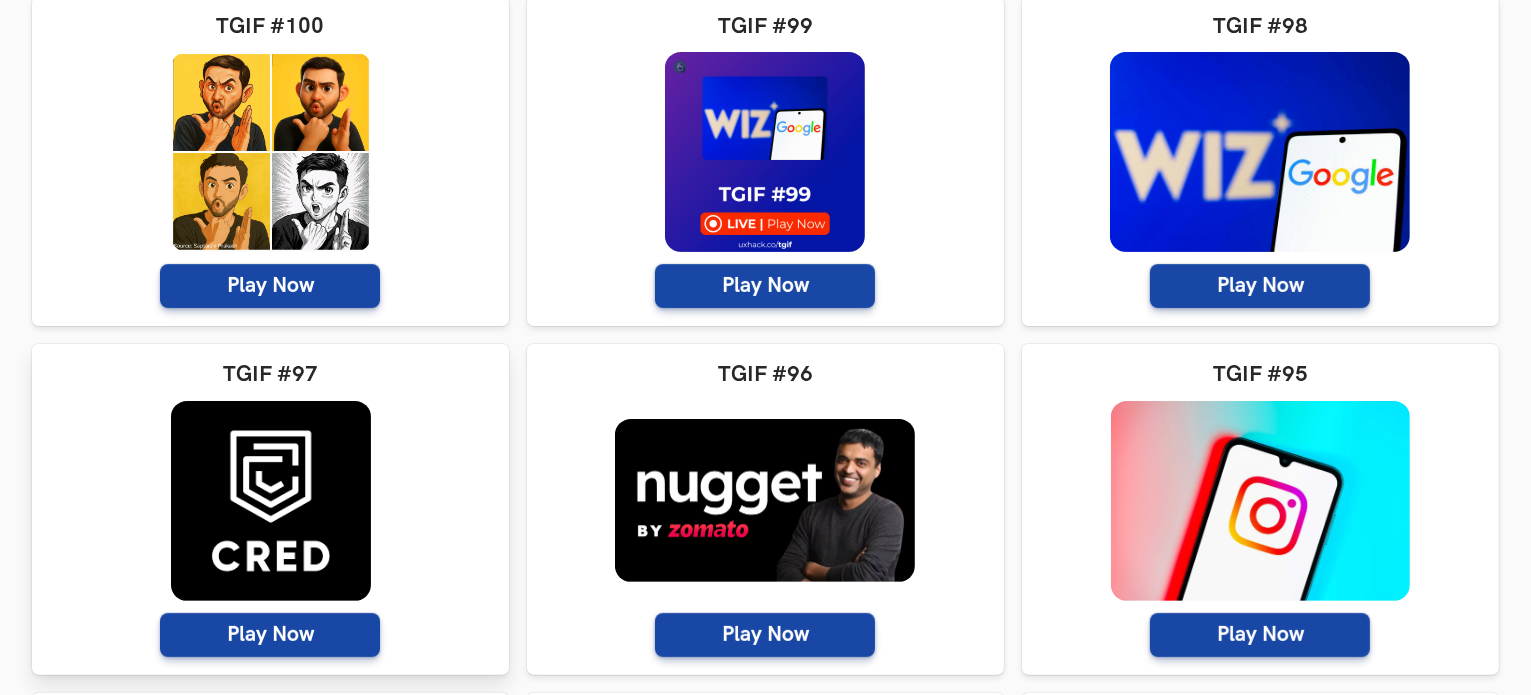 click at bounding box center (271, 501) 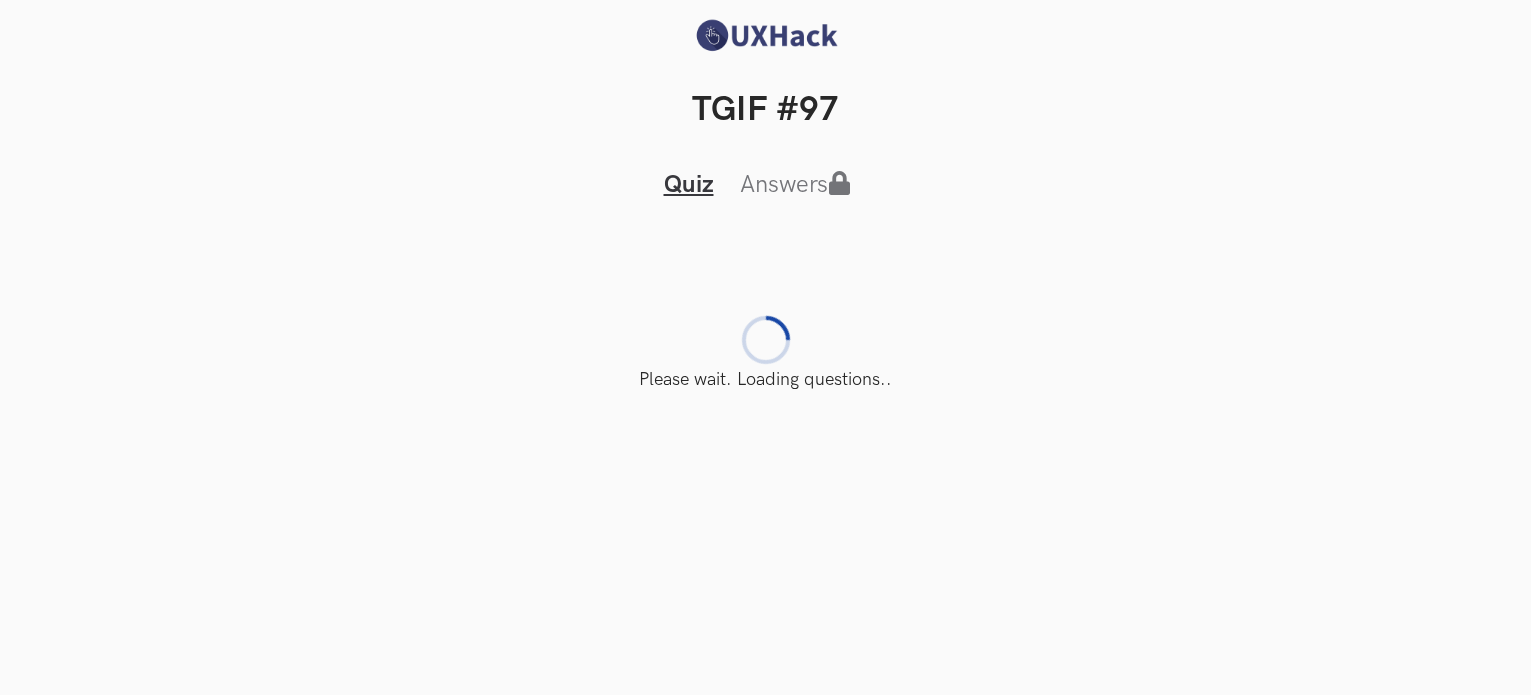 scroll, scrollTop: 0, scrollLeft: 0, axis: both 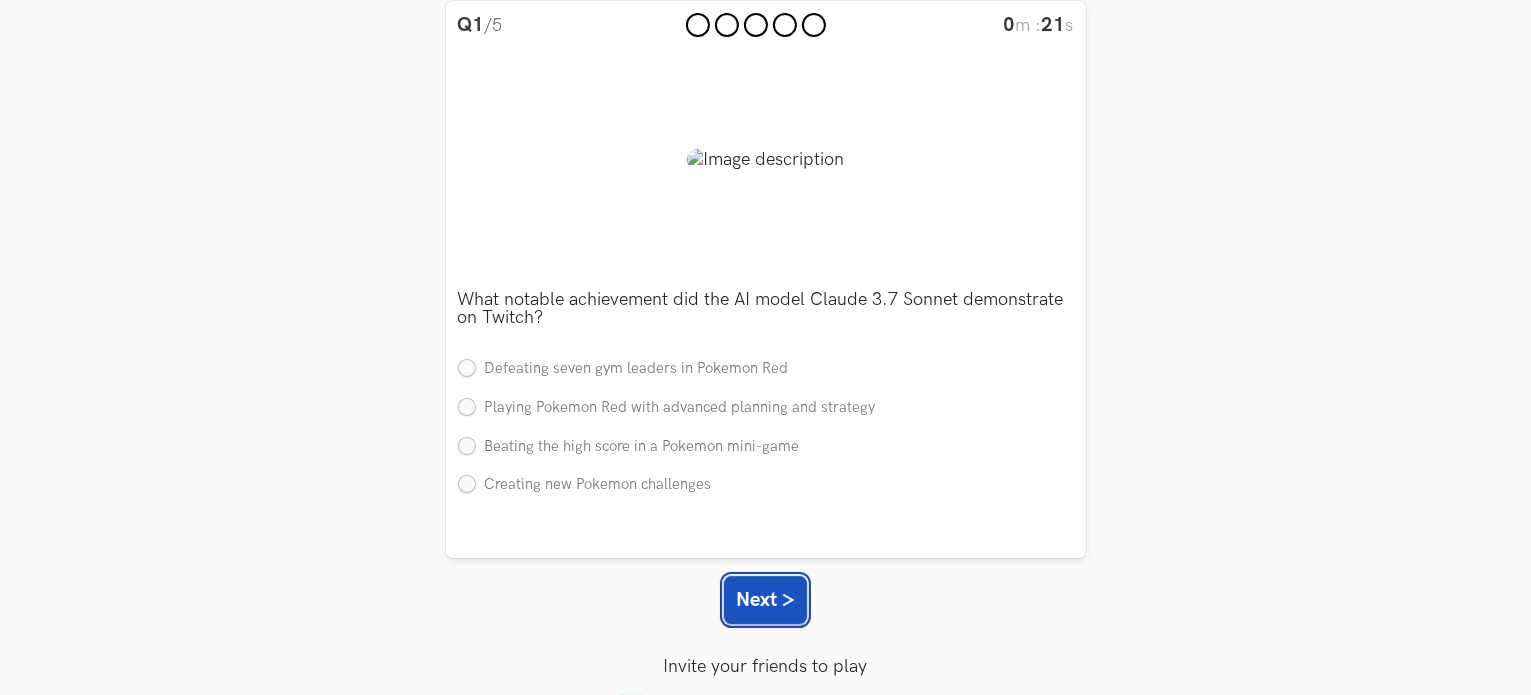 click on "Next >" at bounding box center (765, 600) 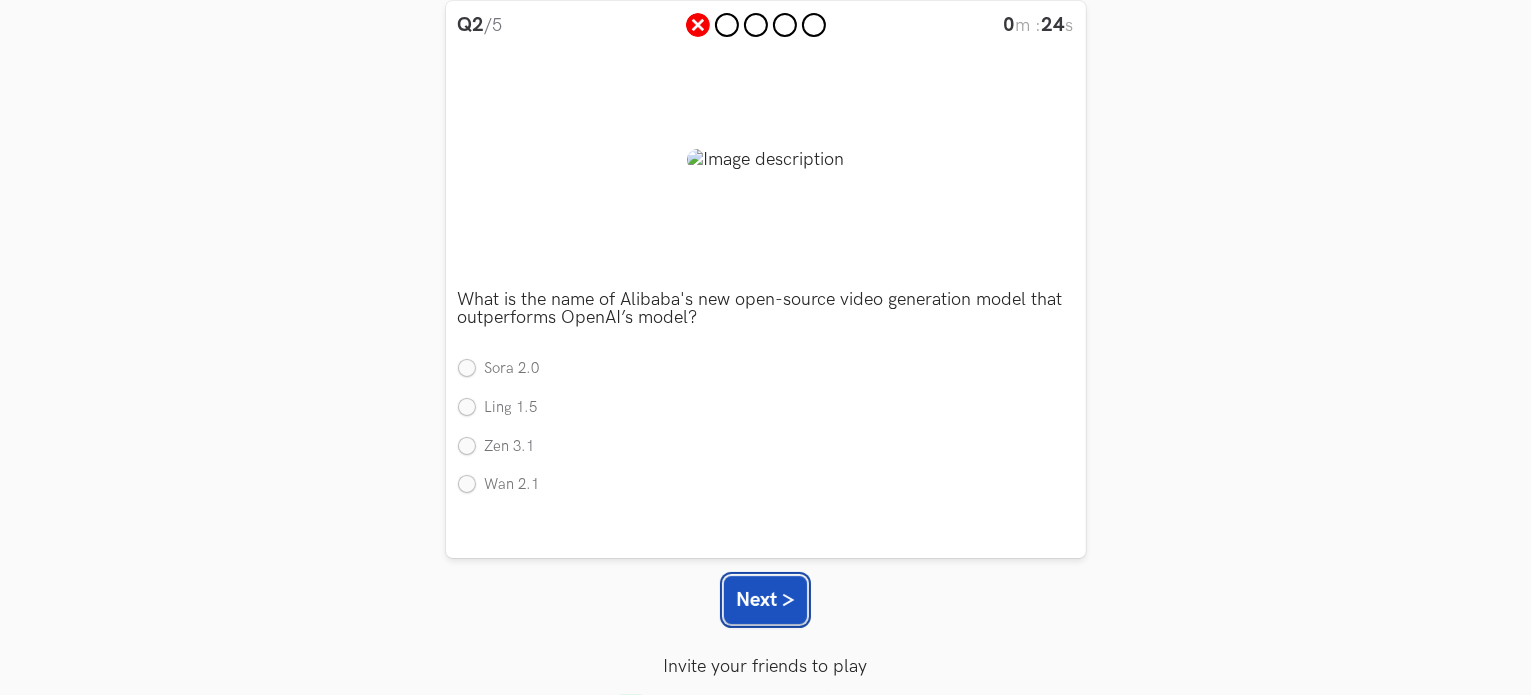 click on "Next >" at bounding box center [765, 600] 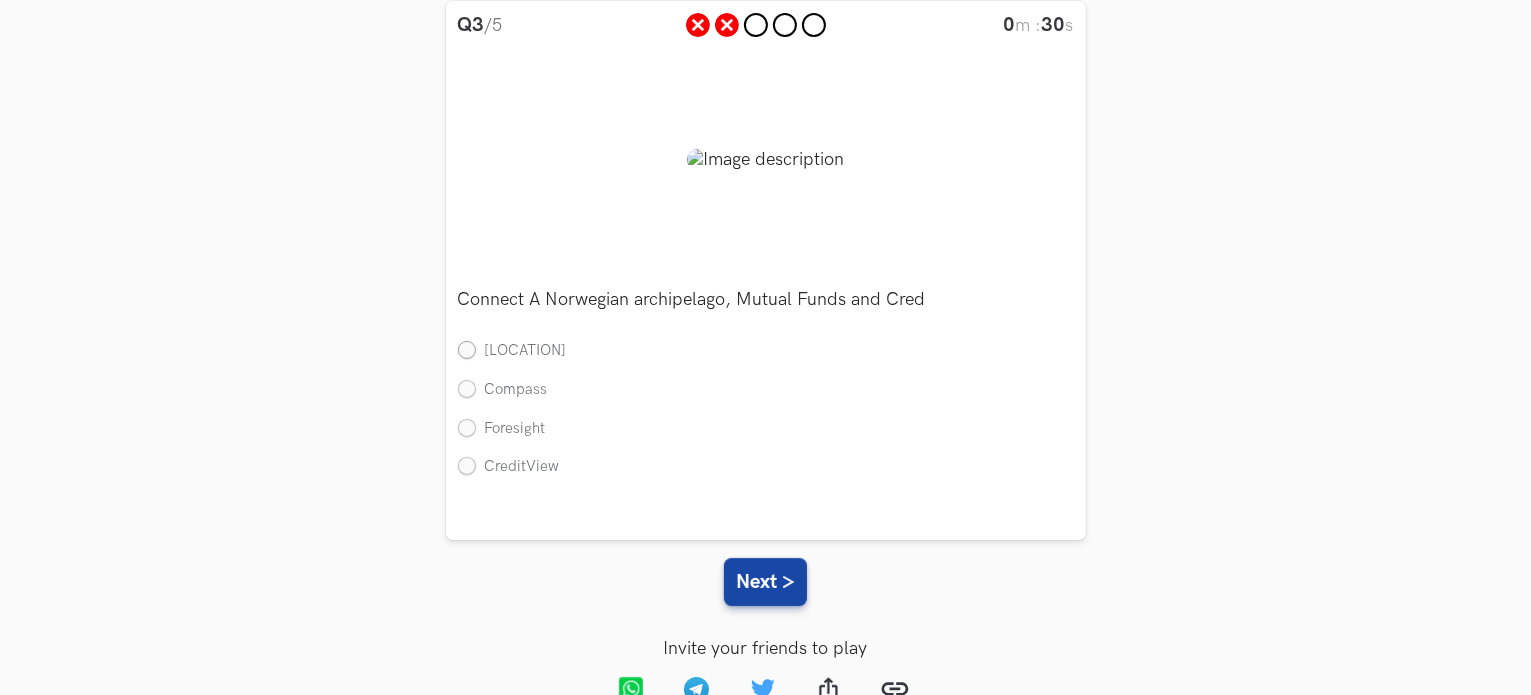 click on "[LOCATION]" at bounding box center (512, 351) 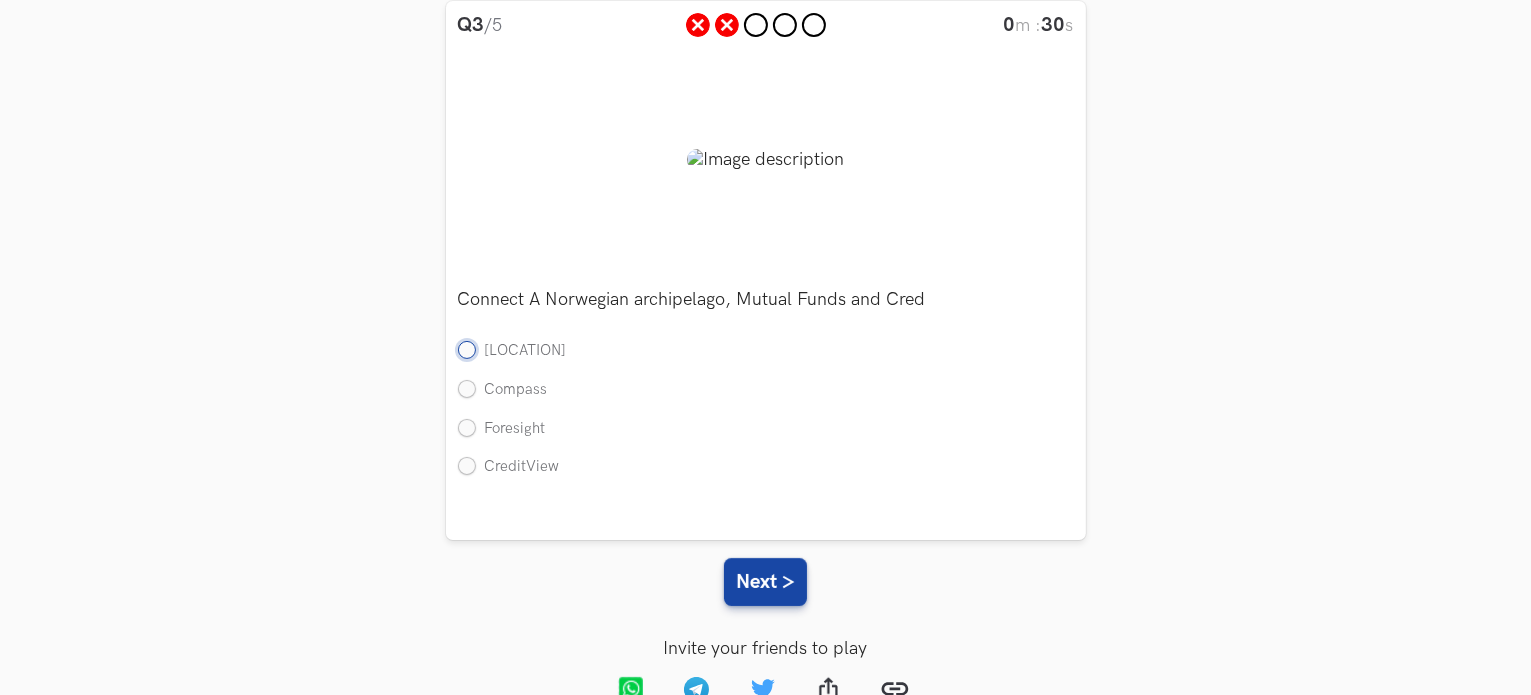 click on "[LOCATION]" at bounding box center [467, 352] 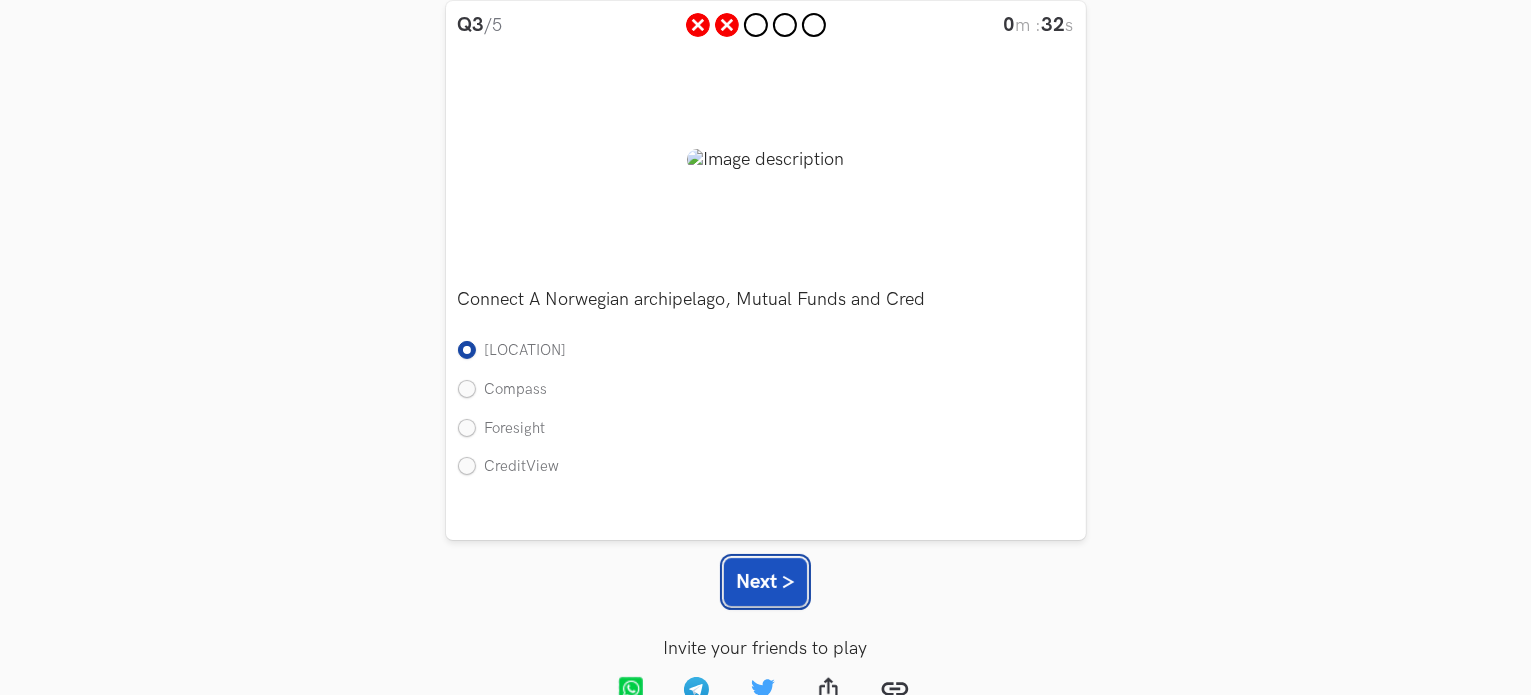 click on "Next >" at bounding box center [765, 582] 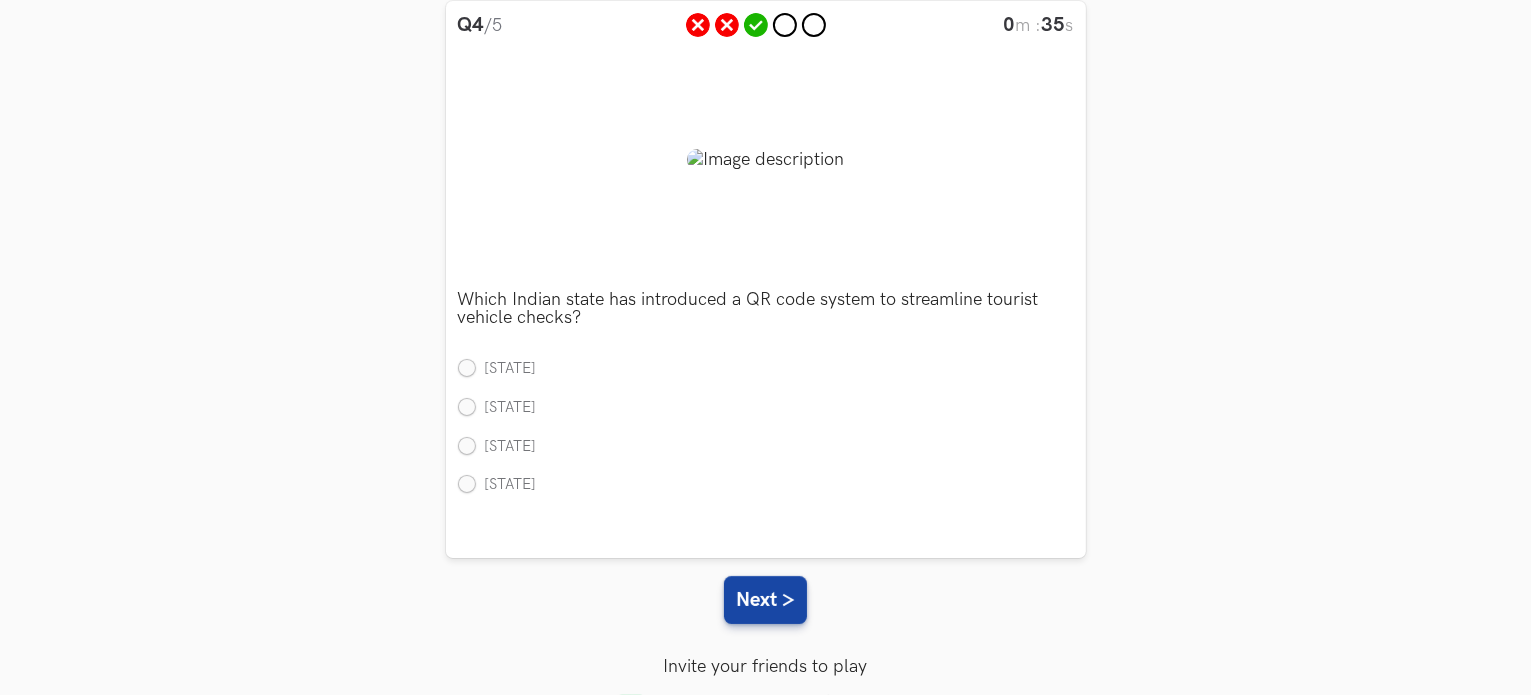click on "Which Indian state has introduced a QR code system to streamline tourist vehicle checks?
Single
[STATE]
[STATE]
[STATE]
[STATE]" at bounding box center [766, 386] 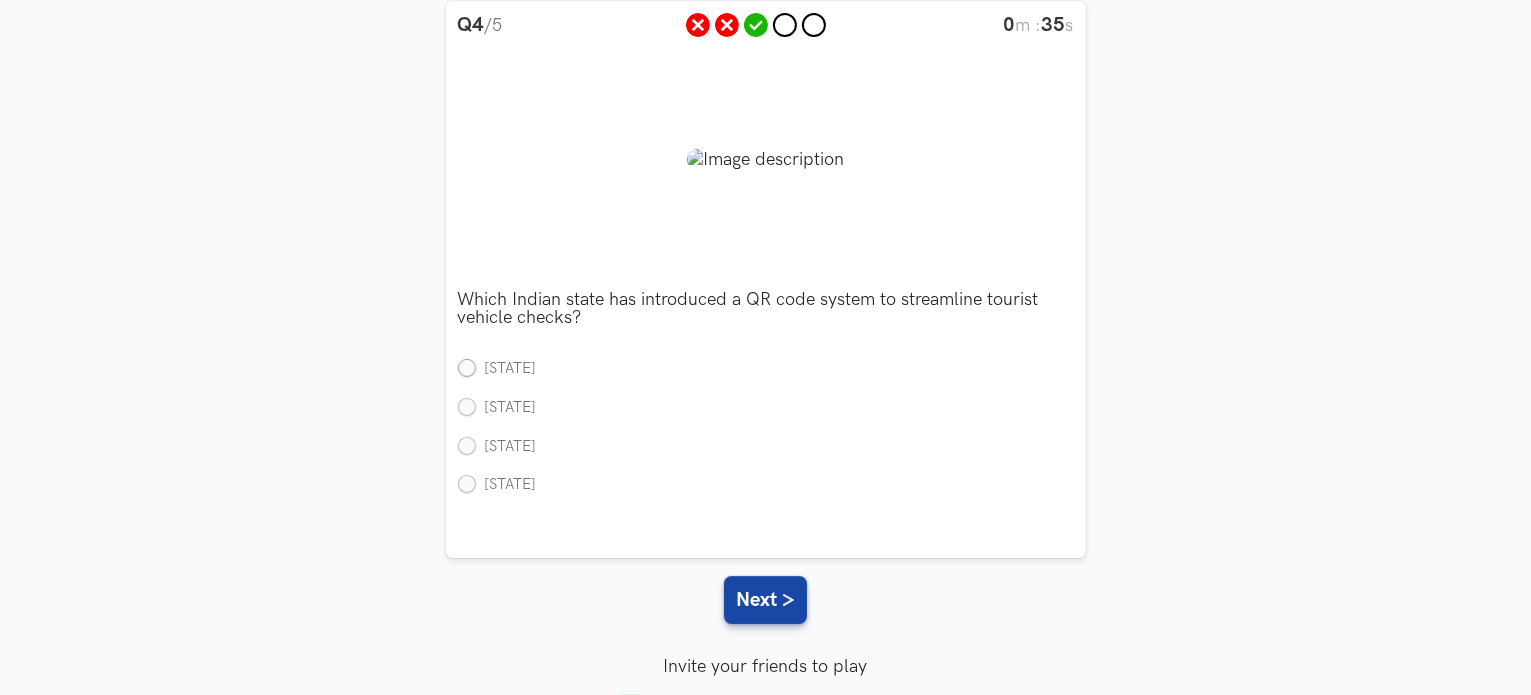 click on "[STATE]" at bounding box center [497, 369] 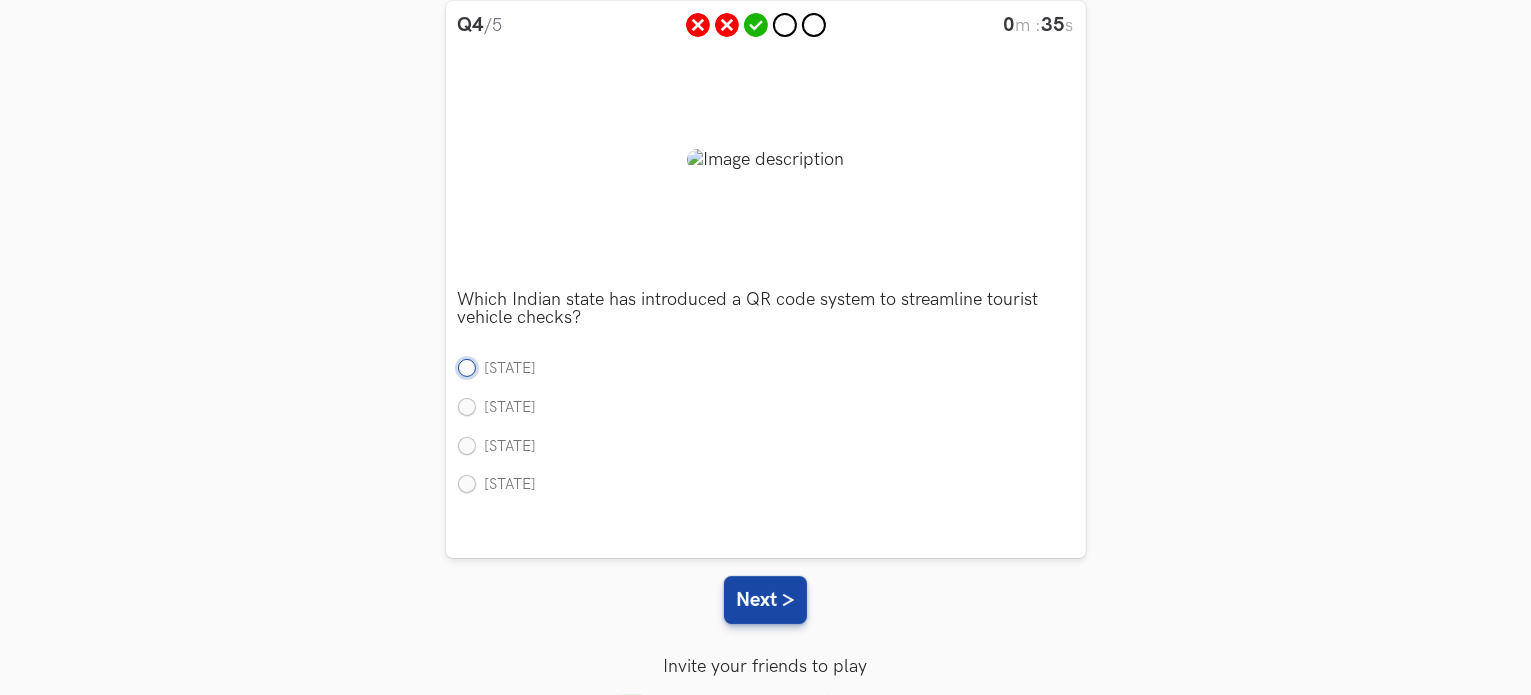 click on "[STATE]" at bounding box center (467, 370) 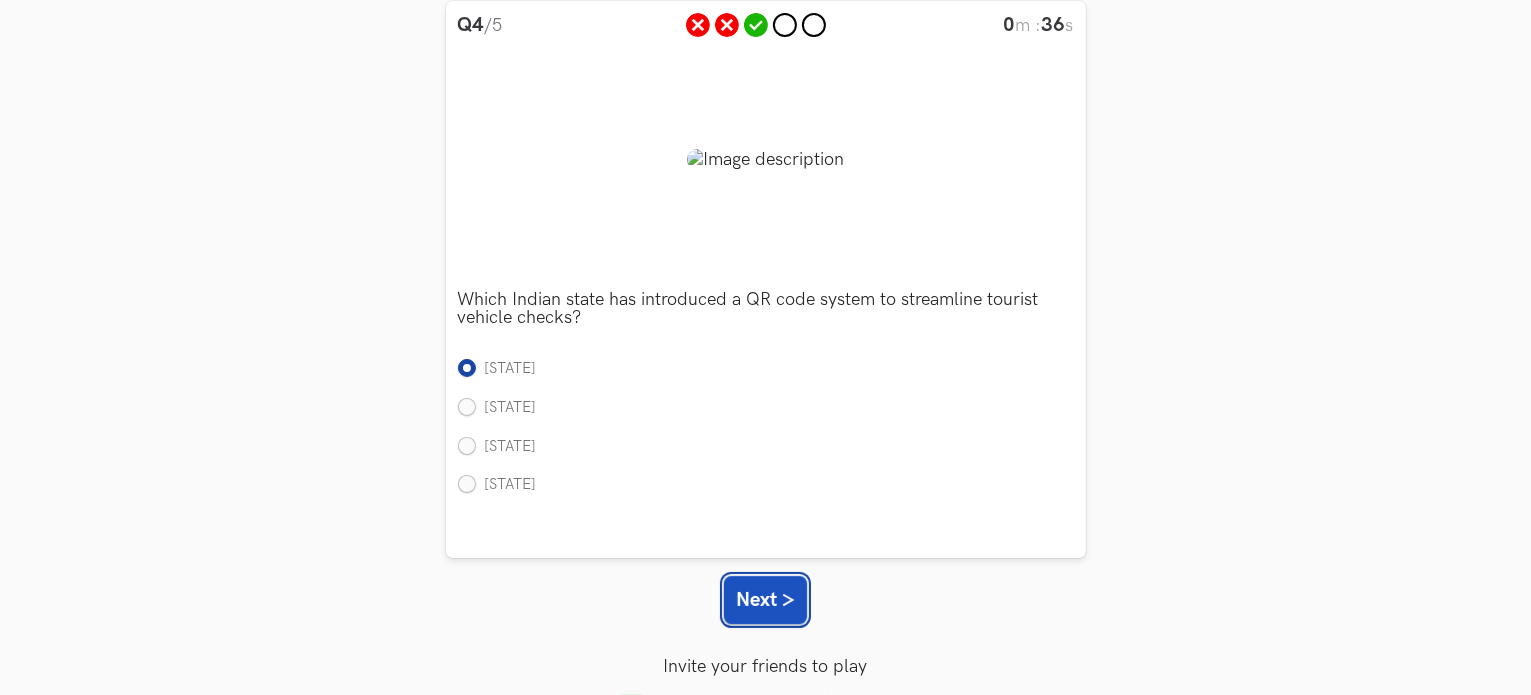 click on "Next >" at bounding box center [765, 600] 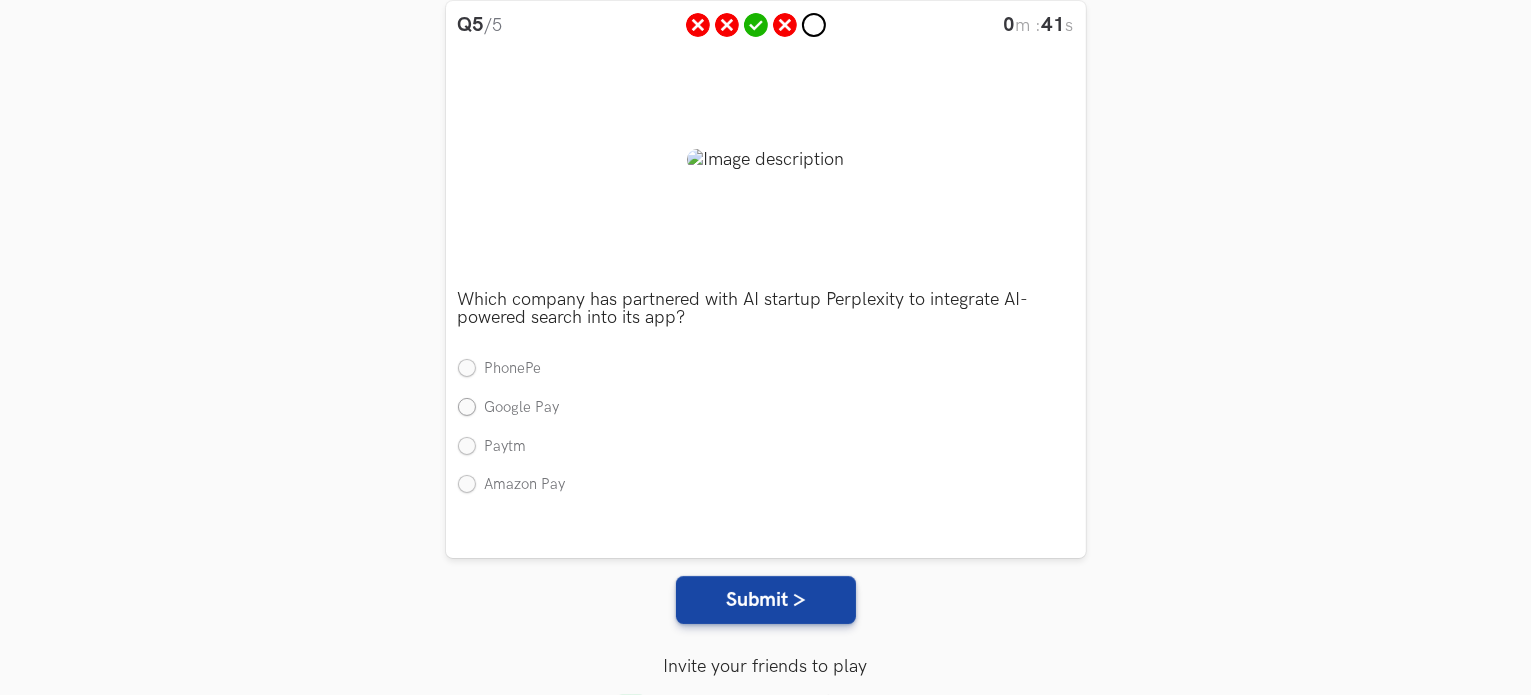 click on "Google Pay" at bounding box center [509, 408] 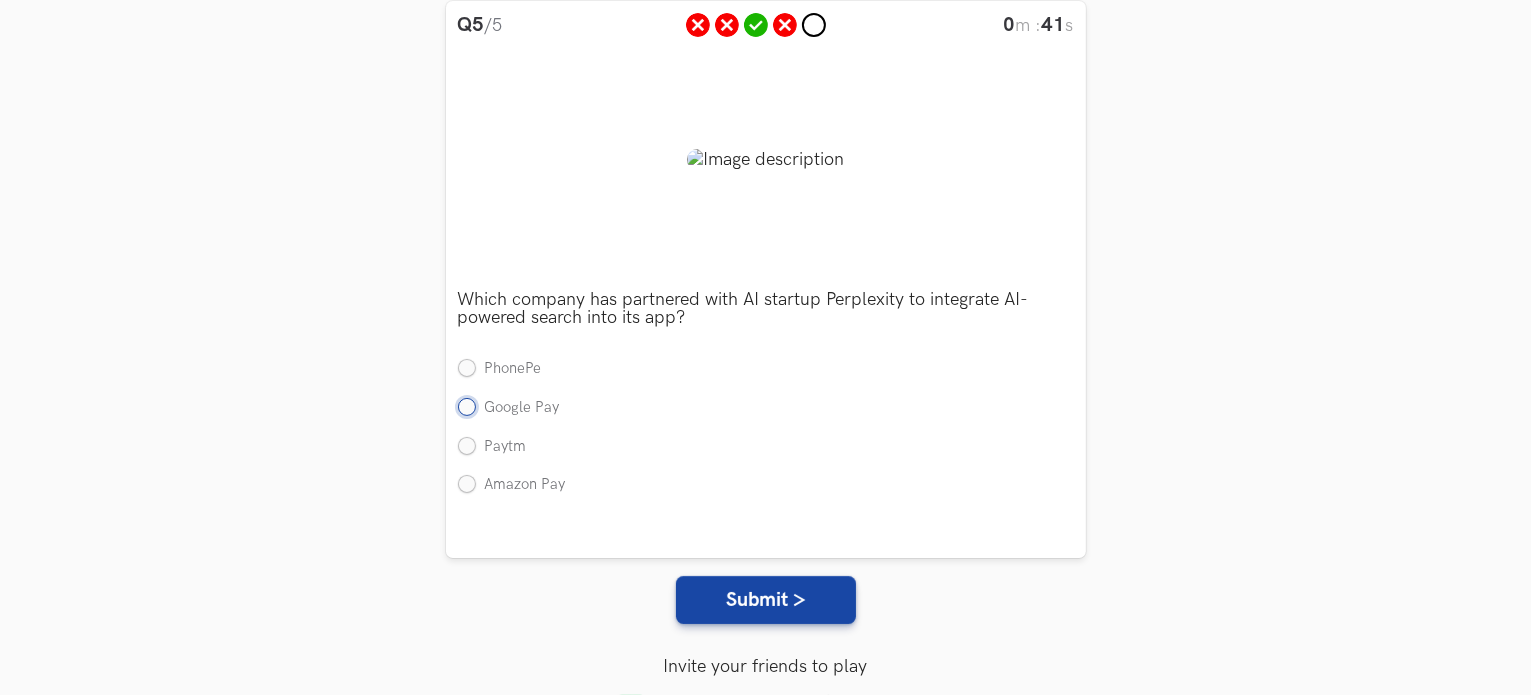 click on "Google Pay" at bounding box center [467, 408] 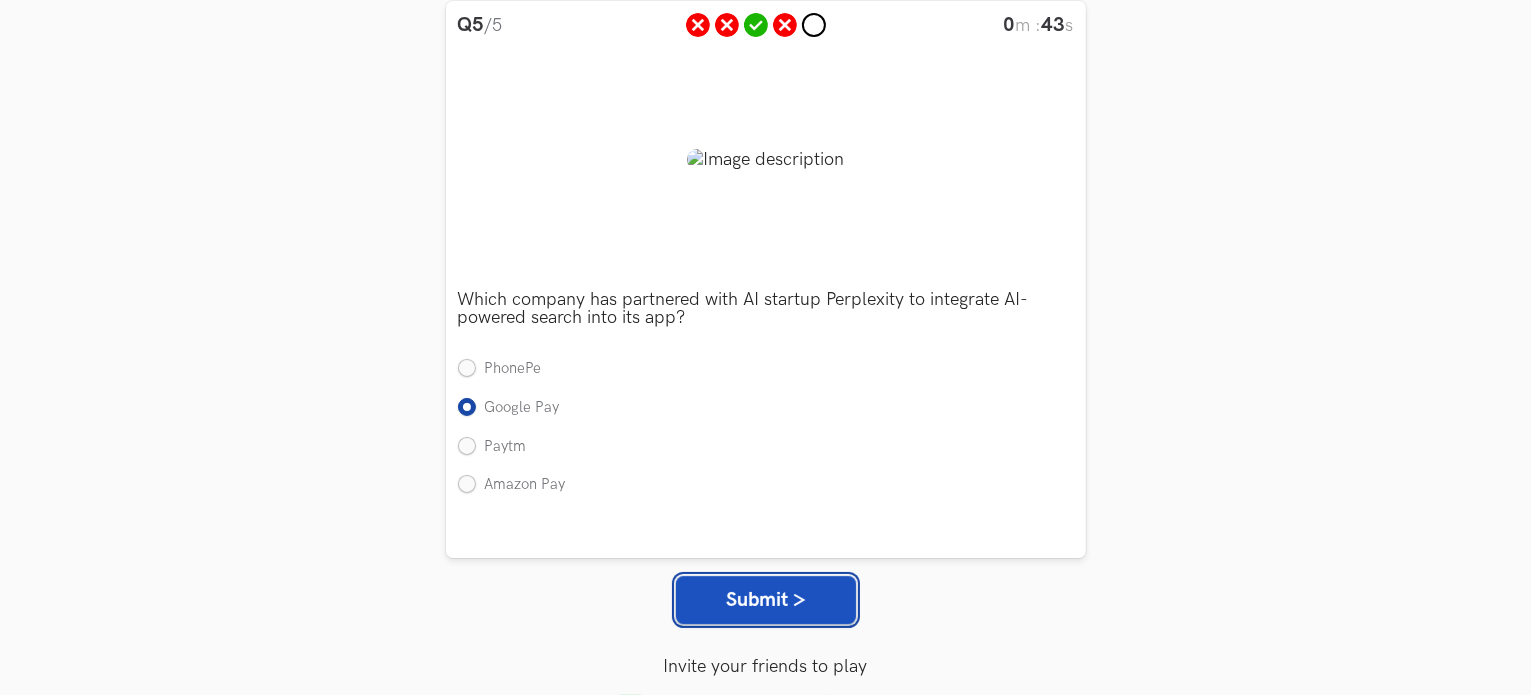 click on "Submit >" at bounding box center [766, 600] 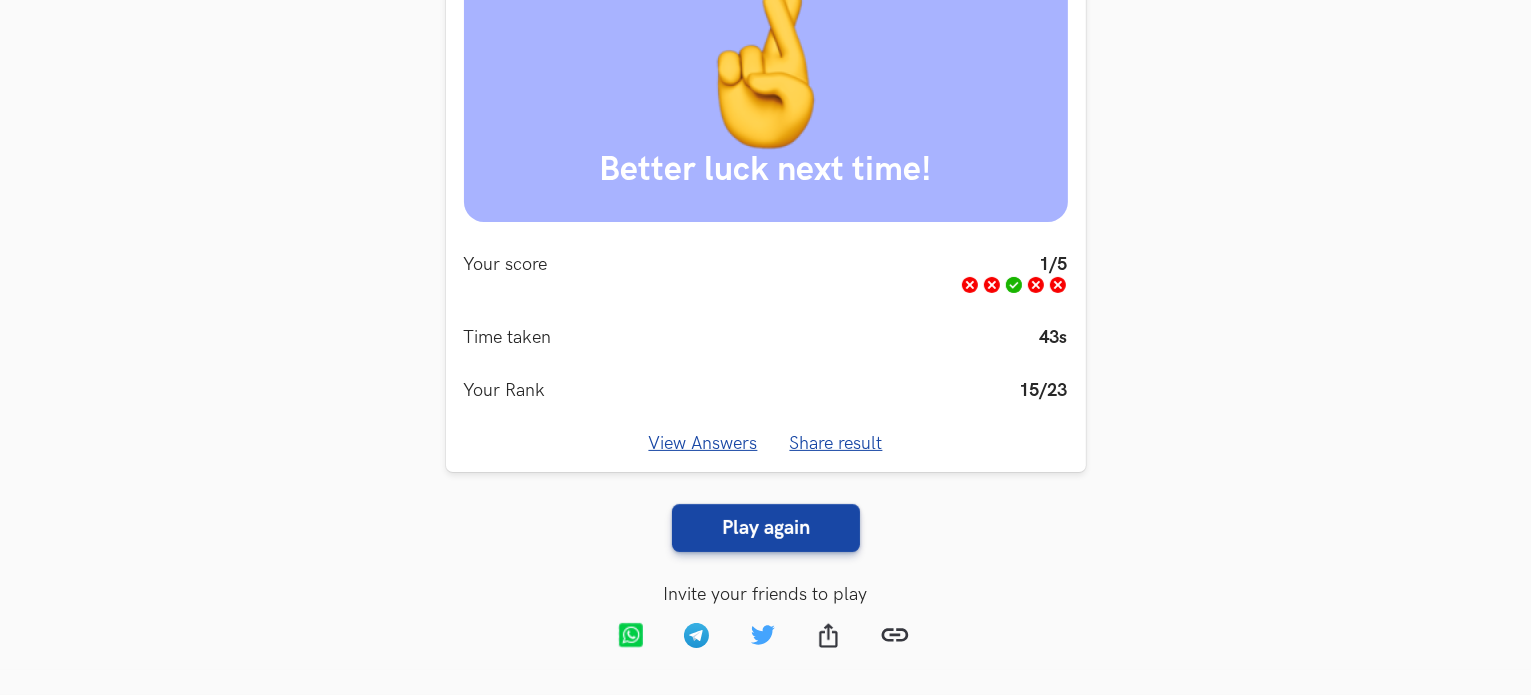 scroll, scrollTop: 310, scrollLeft: 0, axis: vertical 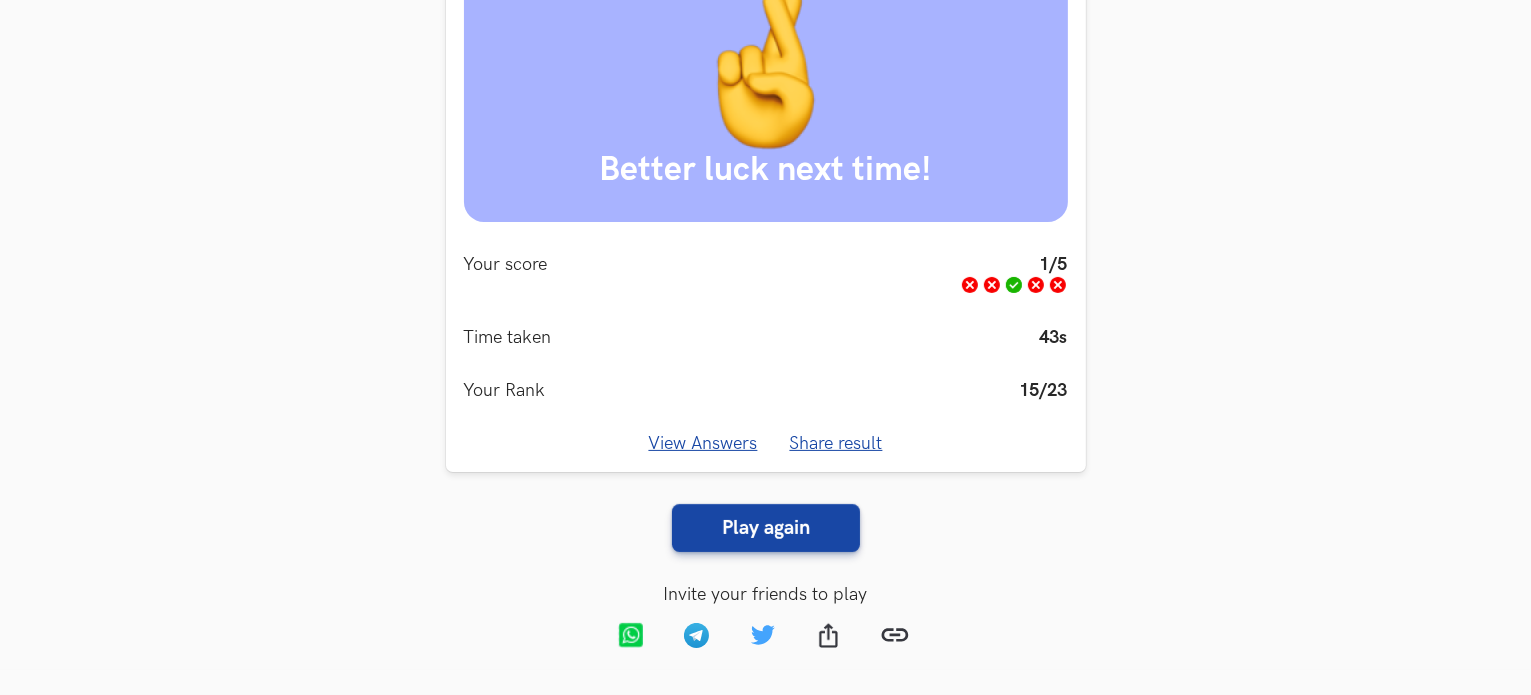 click on "View Answers" at bounding box center (703, 443) 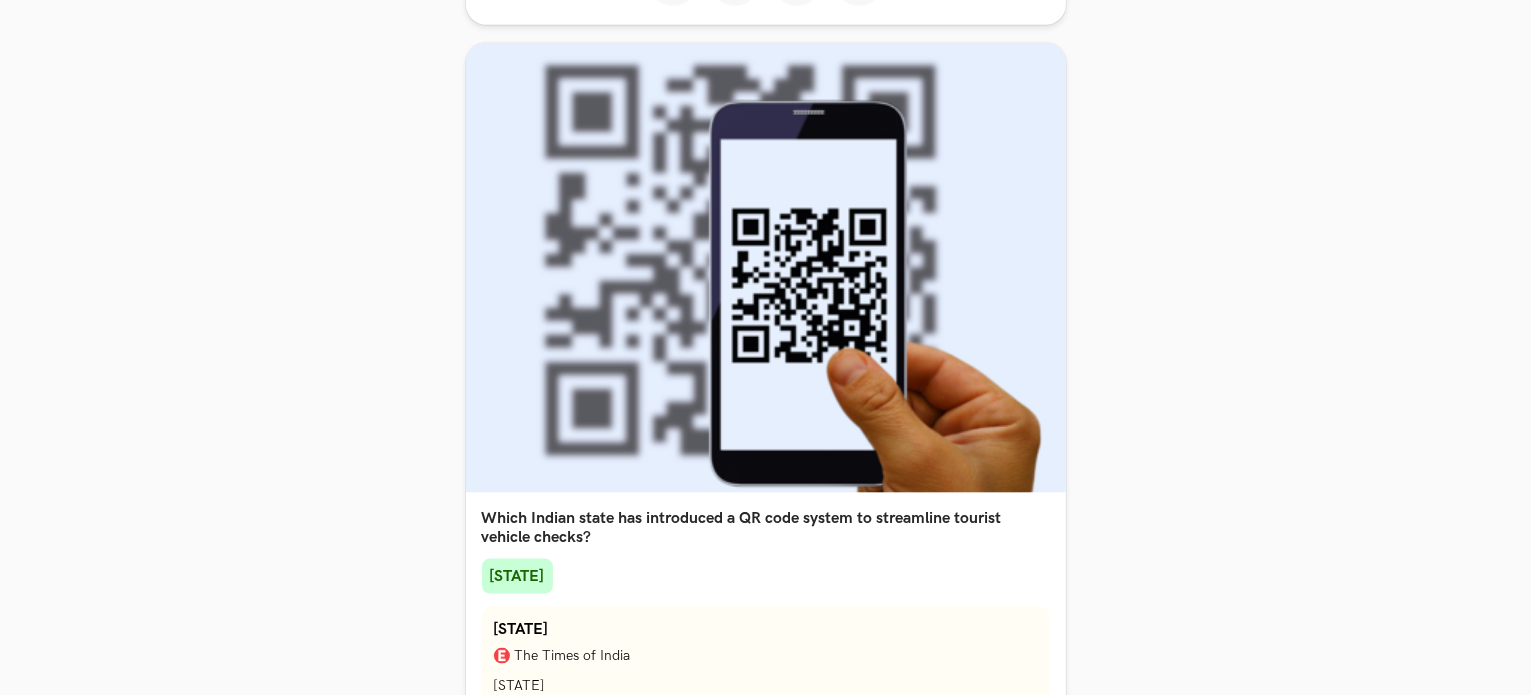 scroll, scrollTop: 2502, scrollLeft: 0, axis: vertical 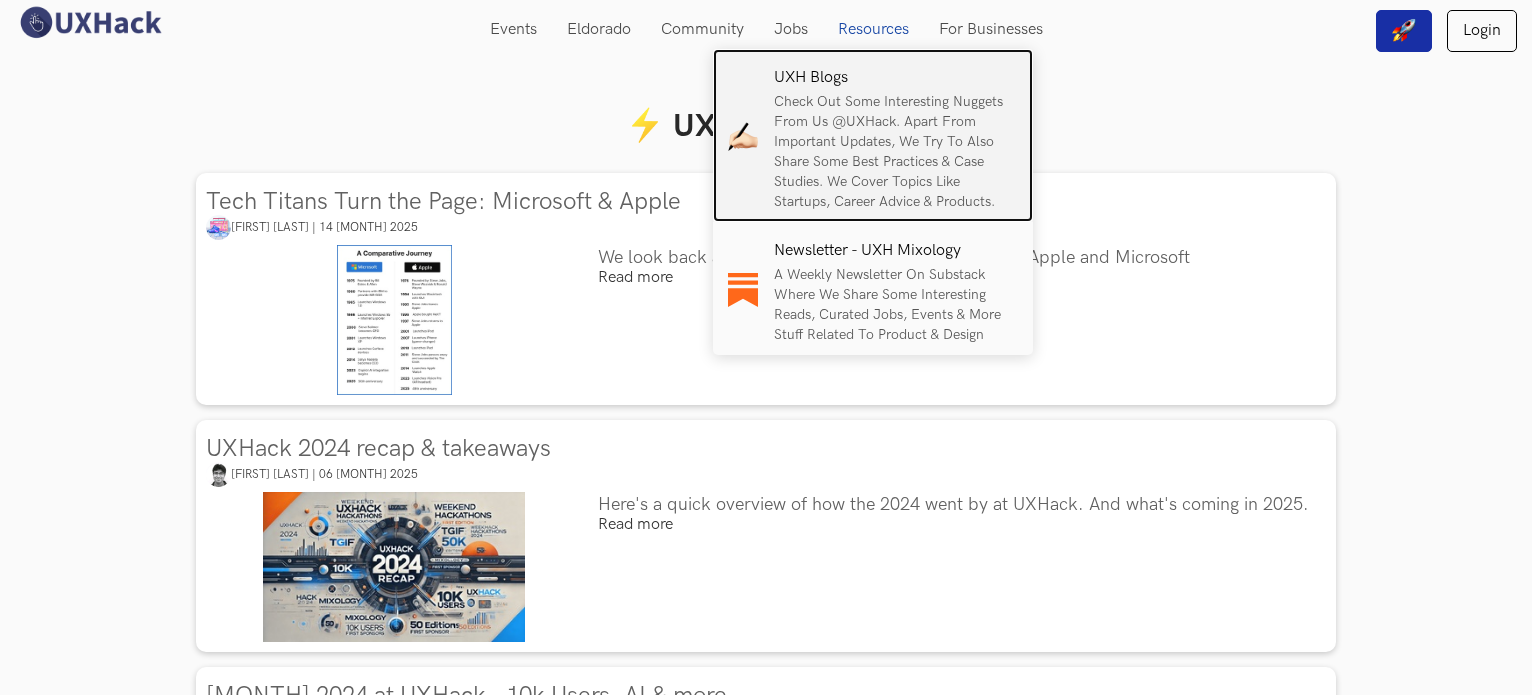 click on "Check out some interesting nuggets from us @UXHack. Apart from important updates, we try to also share some best practices & case studies. We cover topics like Startups, Career Advice & Products." at bounding box center (896, 152) 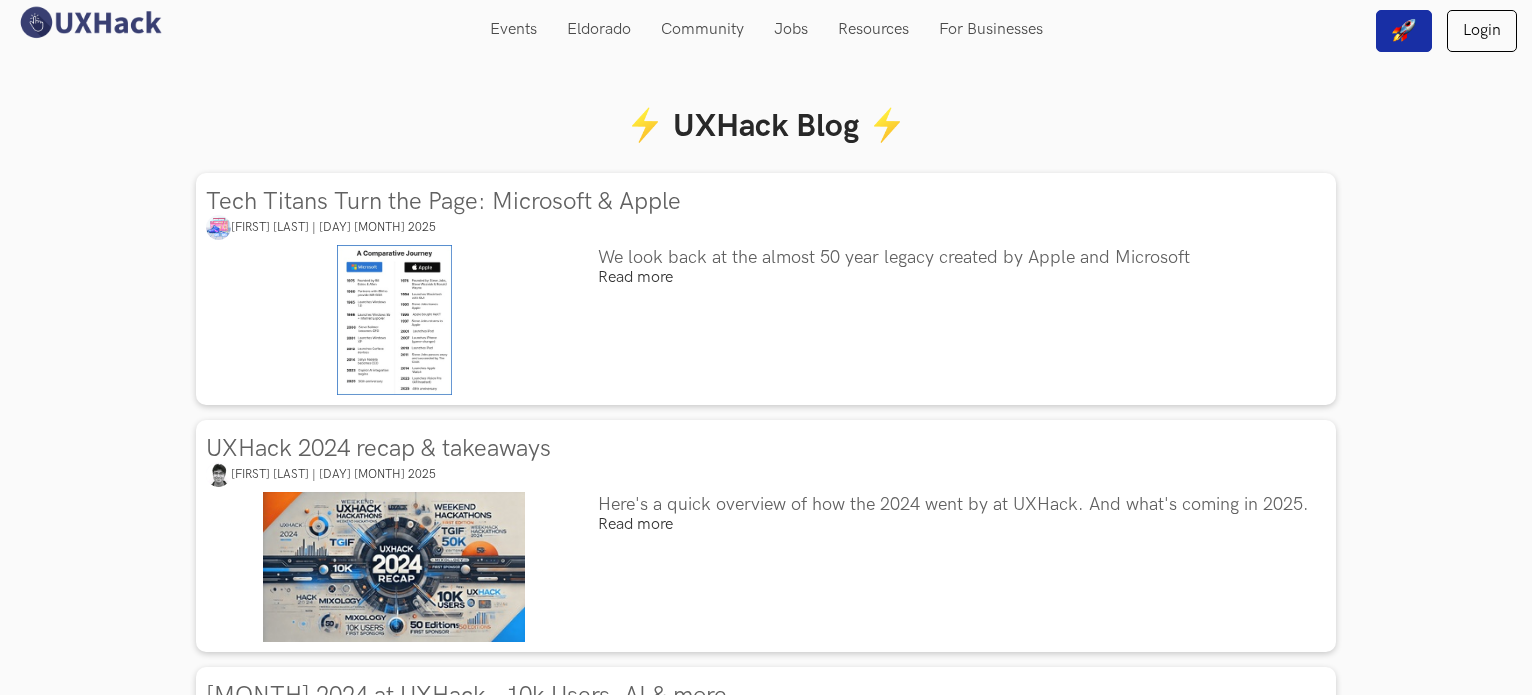 scroll, scrollTop: 0, scrollLeft: 0, axis: both 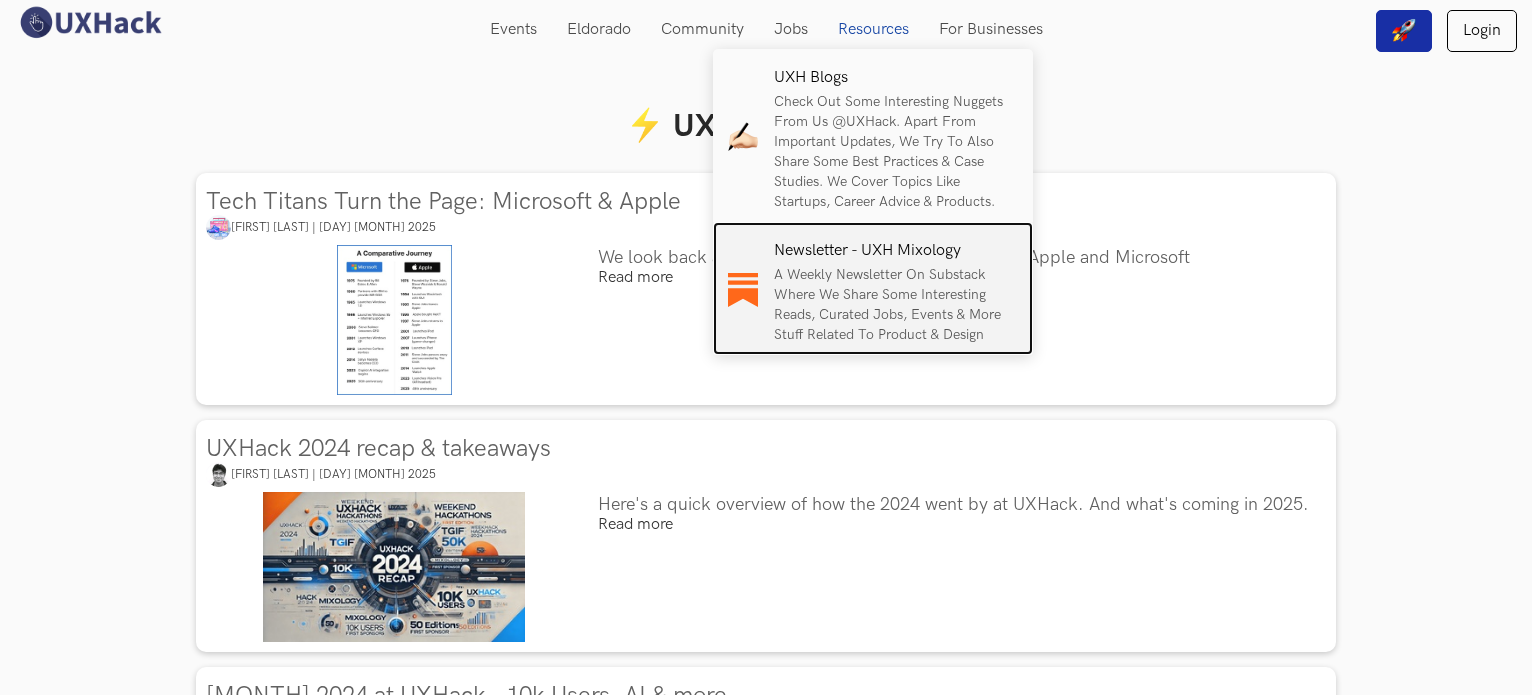 click on "Newsletter - UXH Mixology" at bounding box center (896, 251) 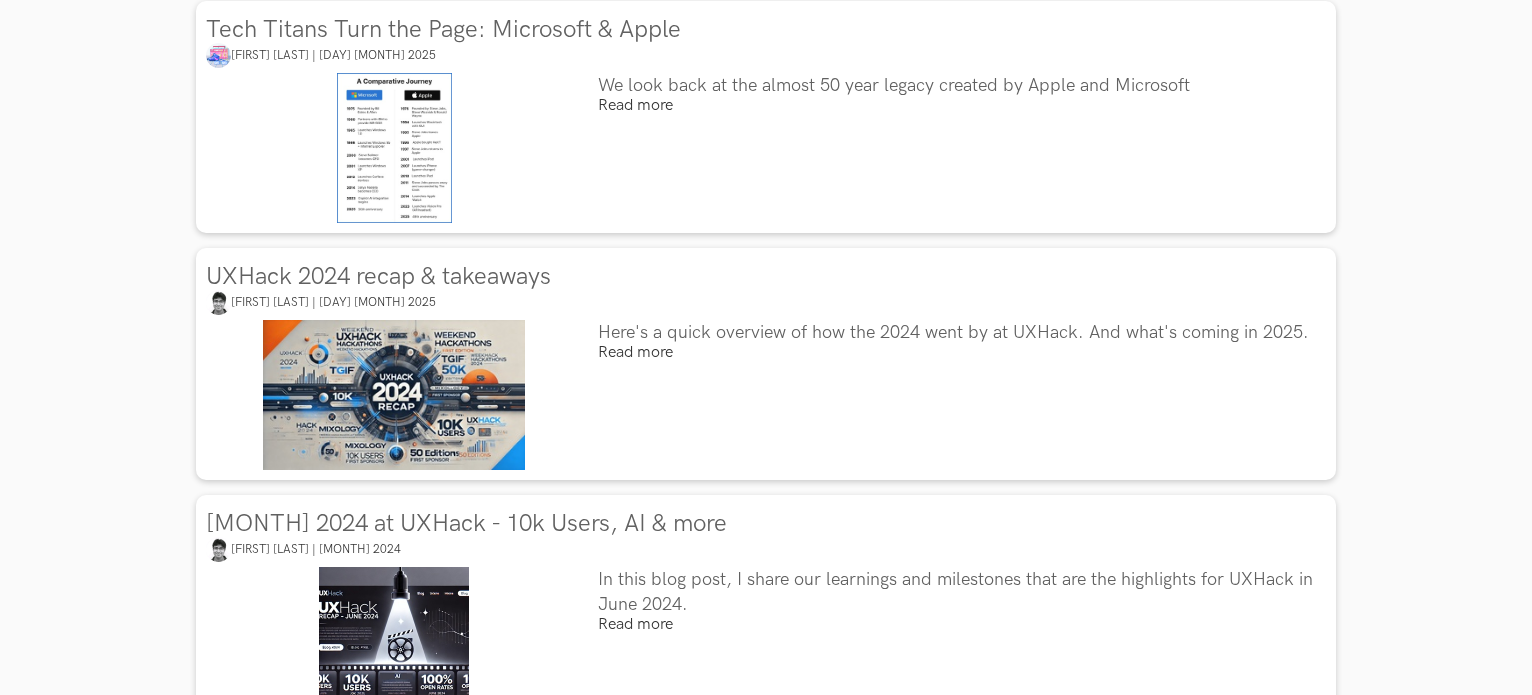scroll, scrollTop: 0, scrollLeft: 0, axis: both 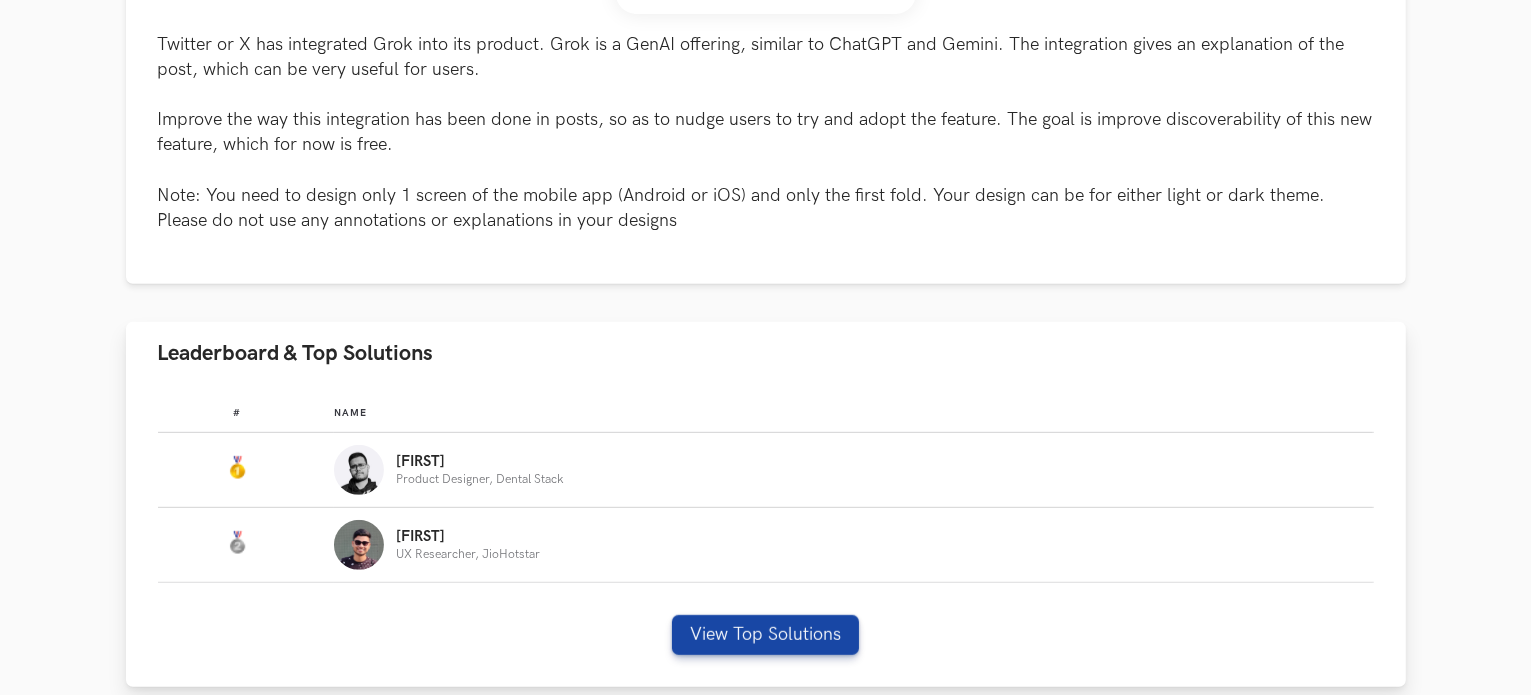 click on "[FIRST] Product Designer, Dental Stack" at bounding box center [844, 470] 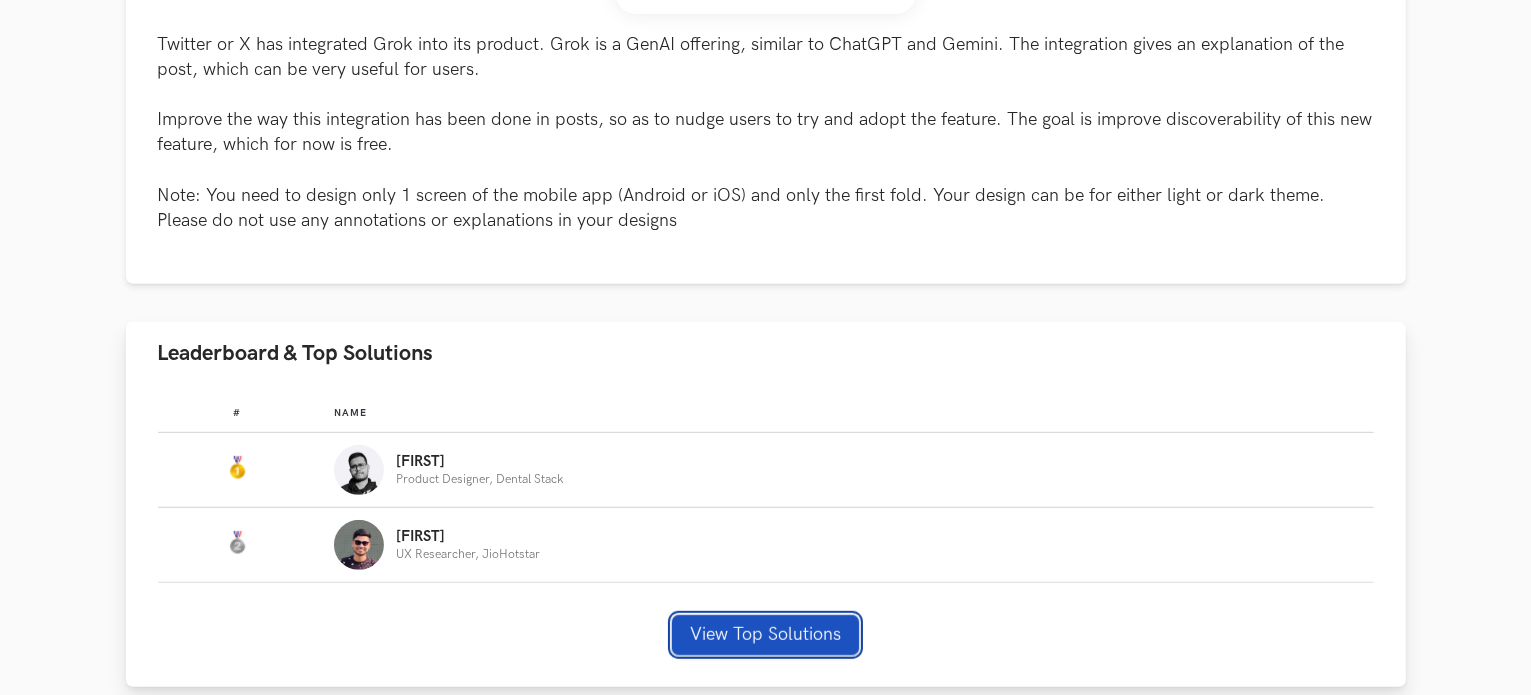 click on "View Top Solutions" at bounding box center (765, 635) 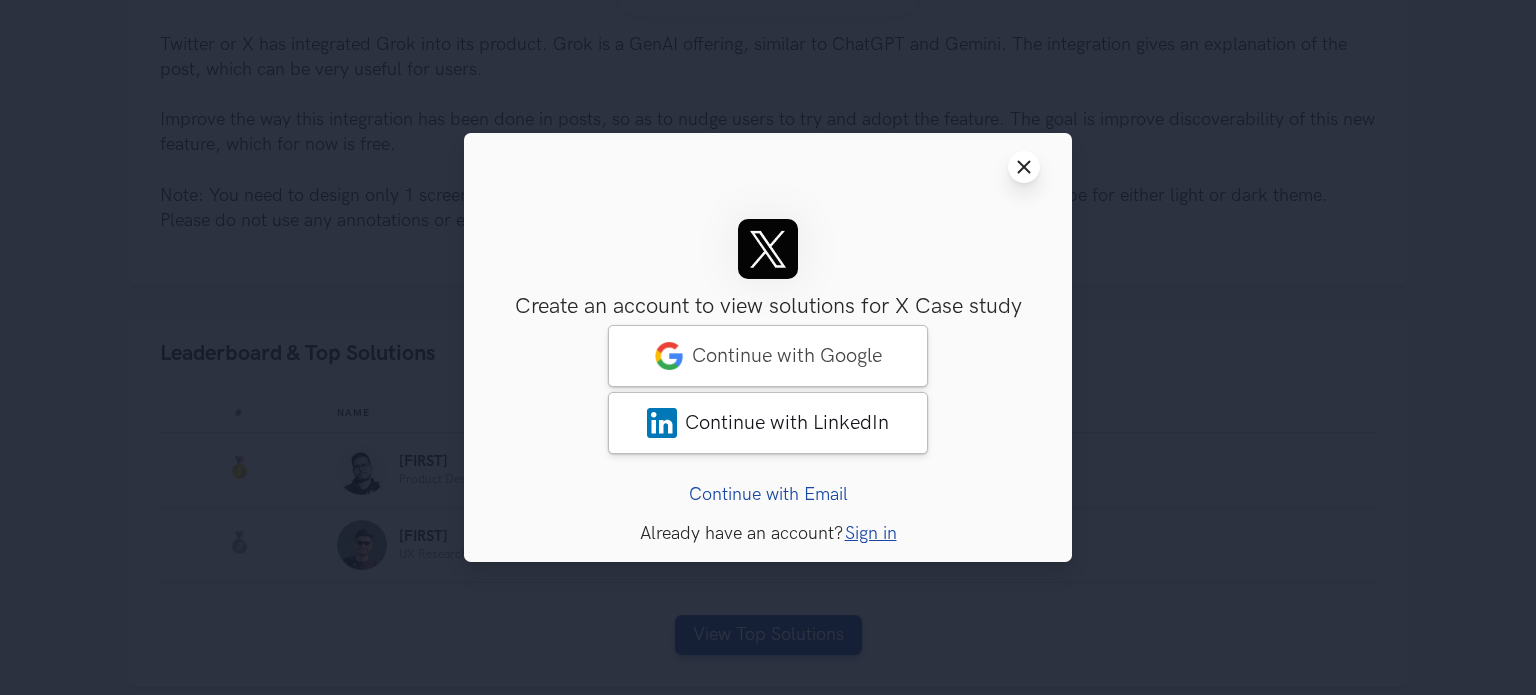 click on "Close modal window" at bounding box center (1024, 167) 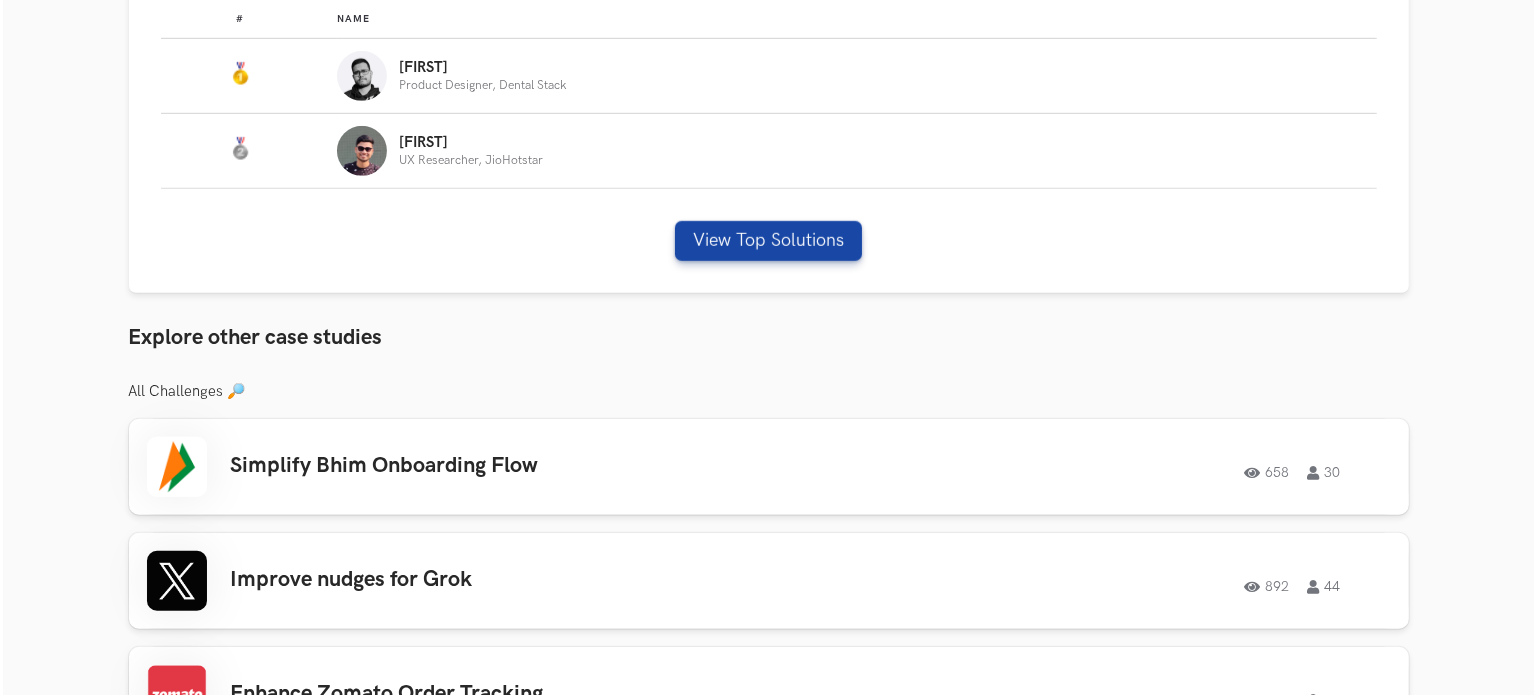 scroll, scrollTop: 1340, scrollLeft: 0, axis: vertical 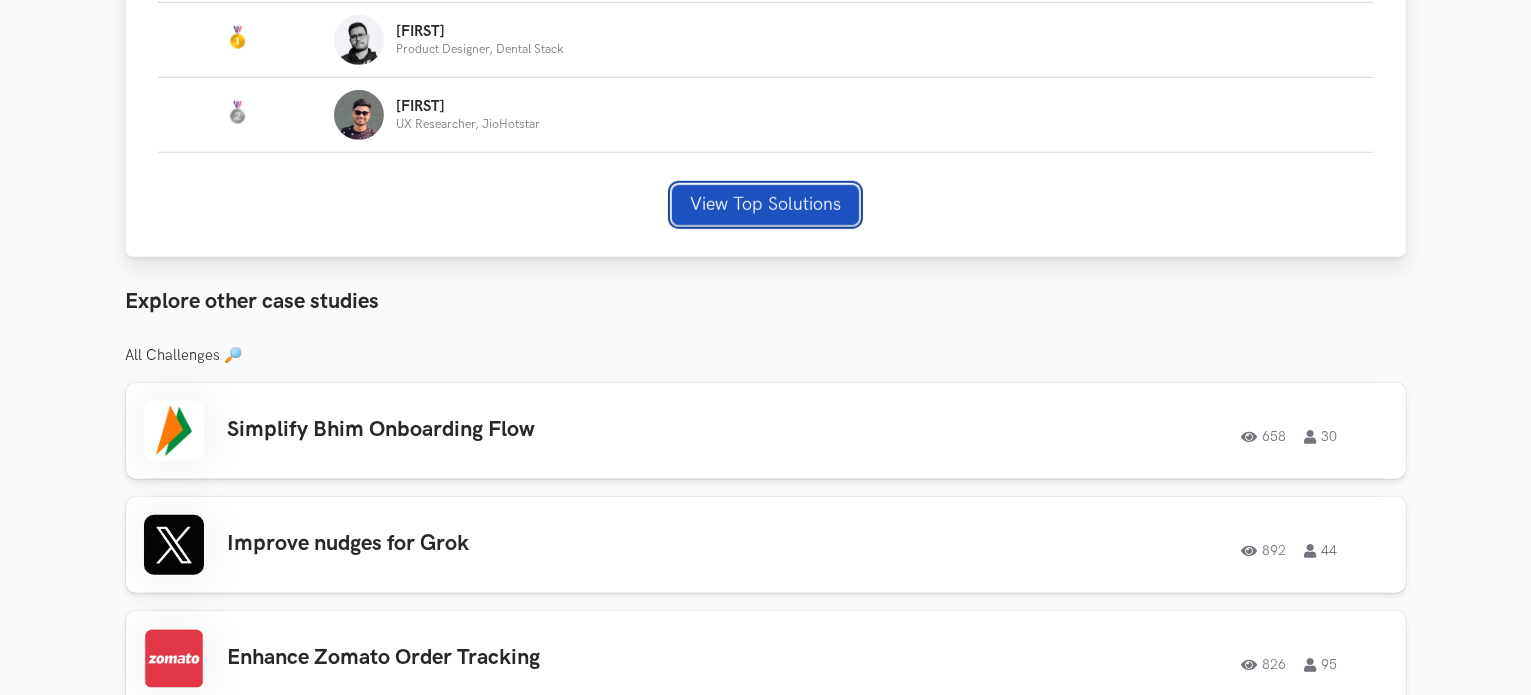 click on "View Top Solutions" at bounding box center [765, 205] 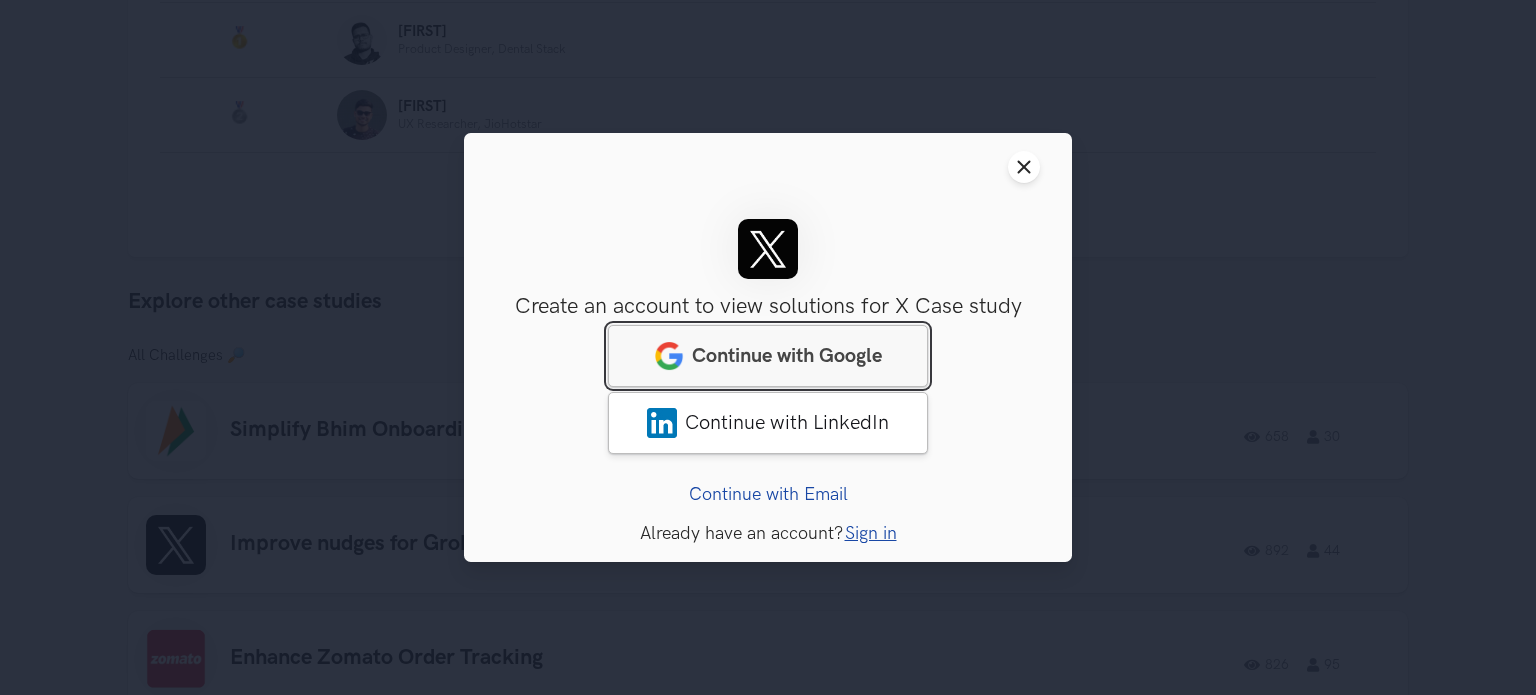 click on "Continue with Google" at bounding box center [787, 356] 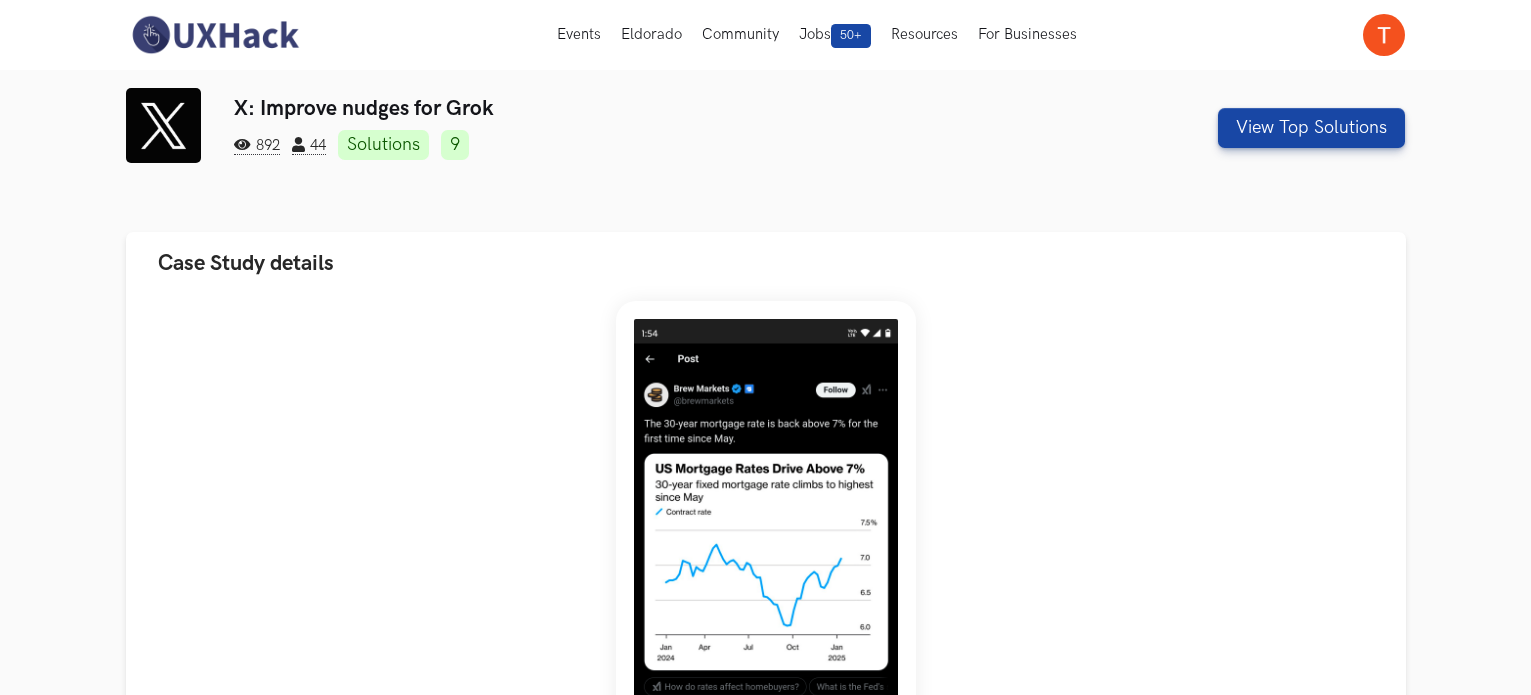 scroll, scrollTop: 0, scrollLeft: 0, axis: both 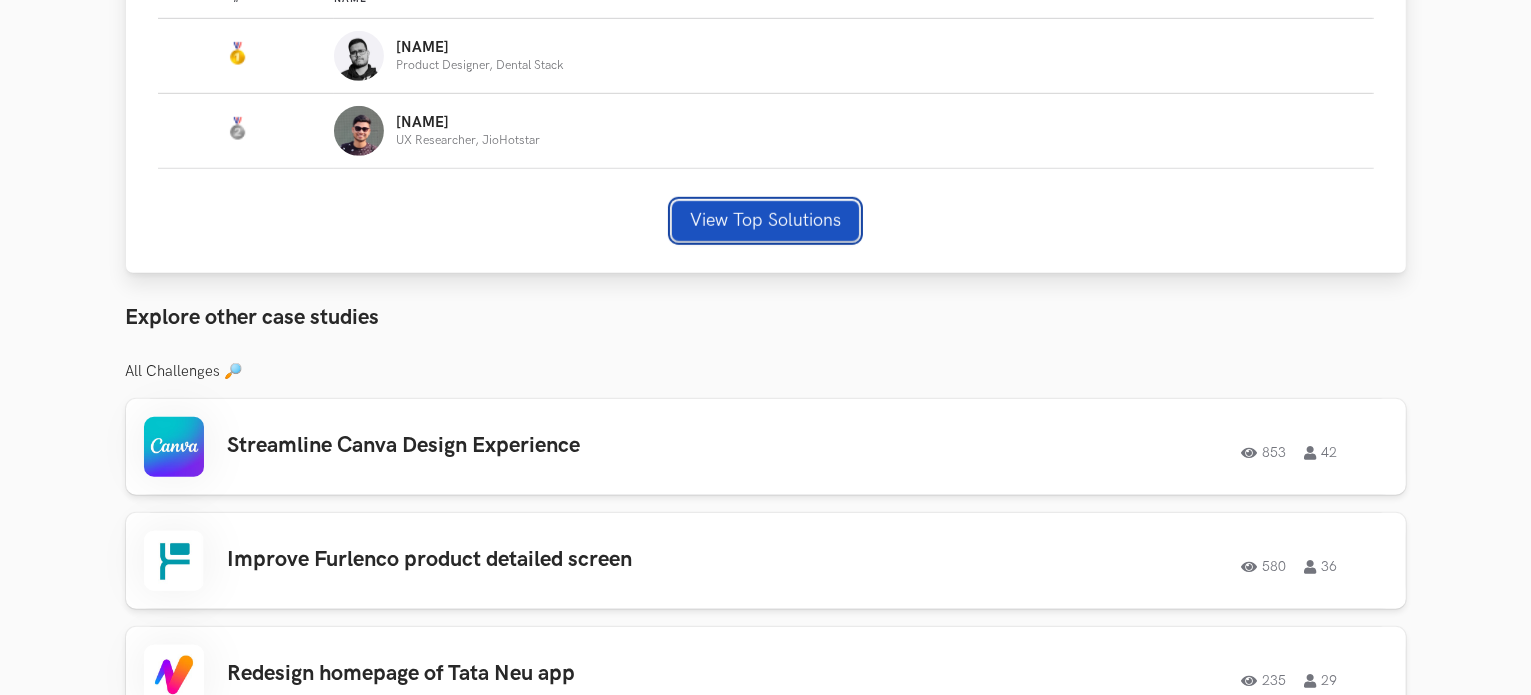 click on "View Top Solutions" at bounding box center (765, 221) 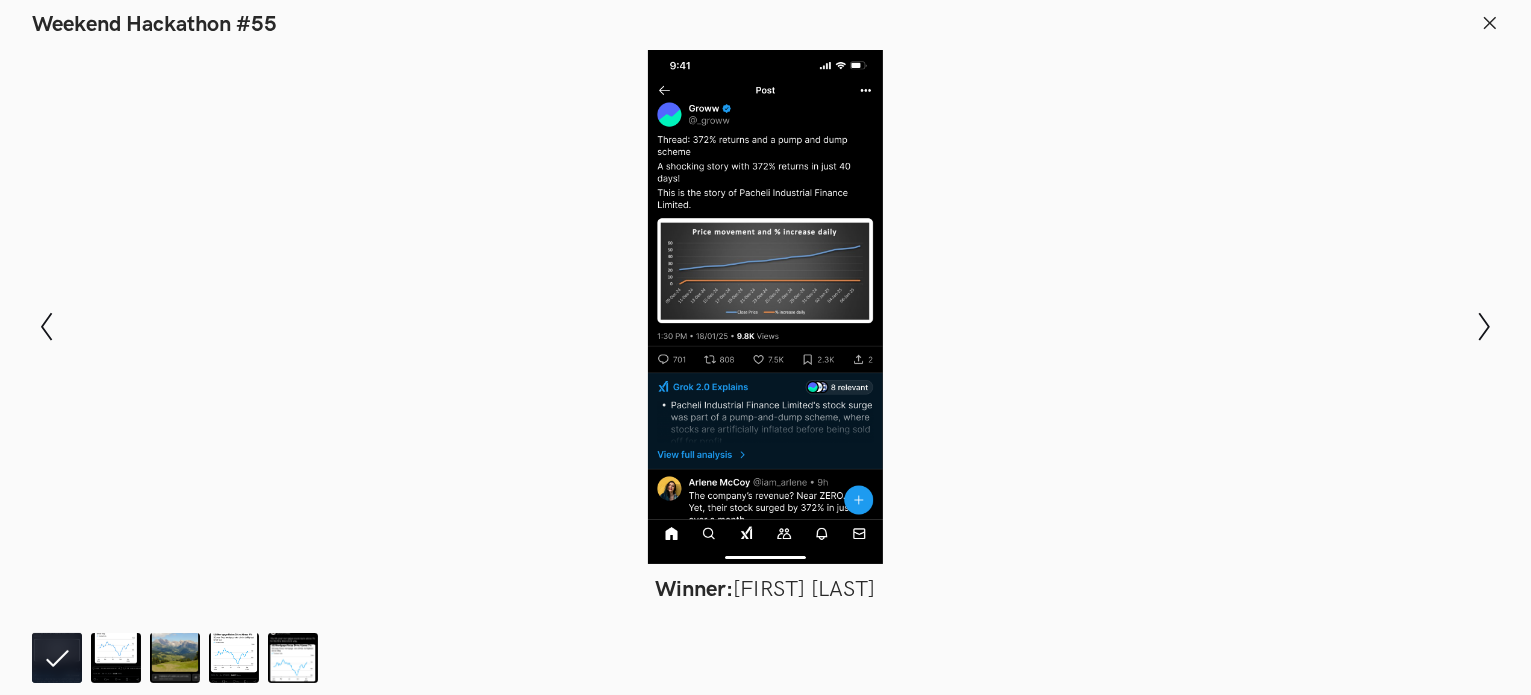 click on "Modal Gallery Slideshow Winner:  Swarnava Mitra Runner-up: Abhinav Ghosh Honorable Mention: Vinayak Thakur Honorable Mention: samiksha Fulara Honorable Mention: Saloni Gavde Show previous slide Show next slide" at bounding box center (765, 326) 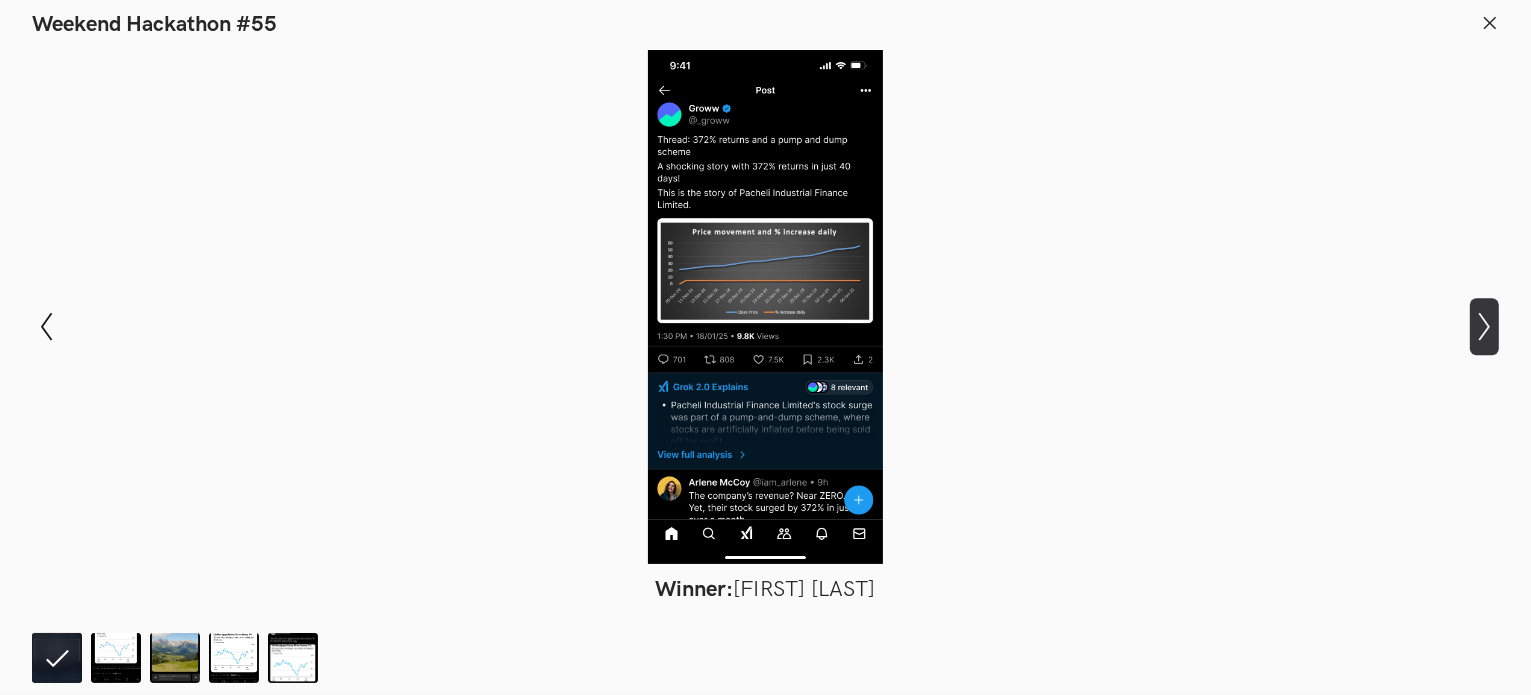 click on "Show next slide" at bounding box center [46, 326] 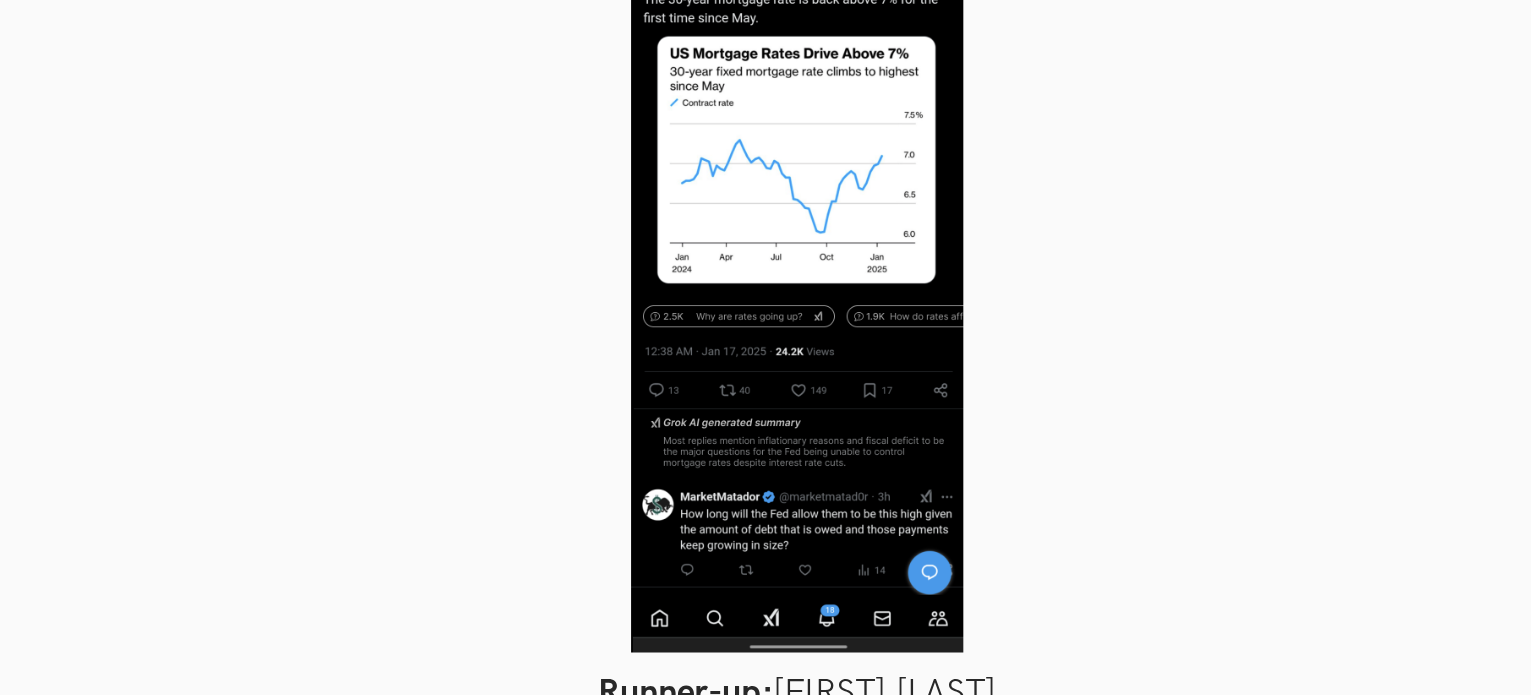 scroll, scrollTop: 1324, scrollLeft: 0, axis: vertical 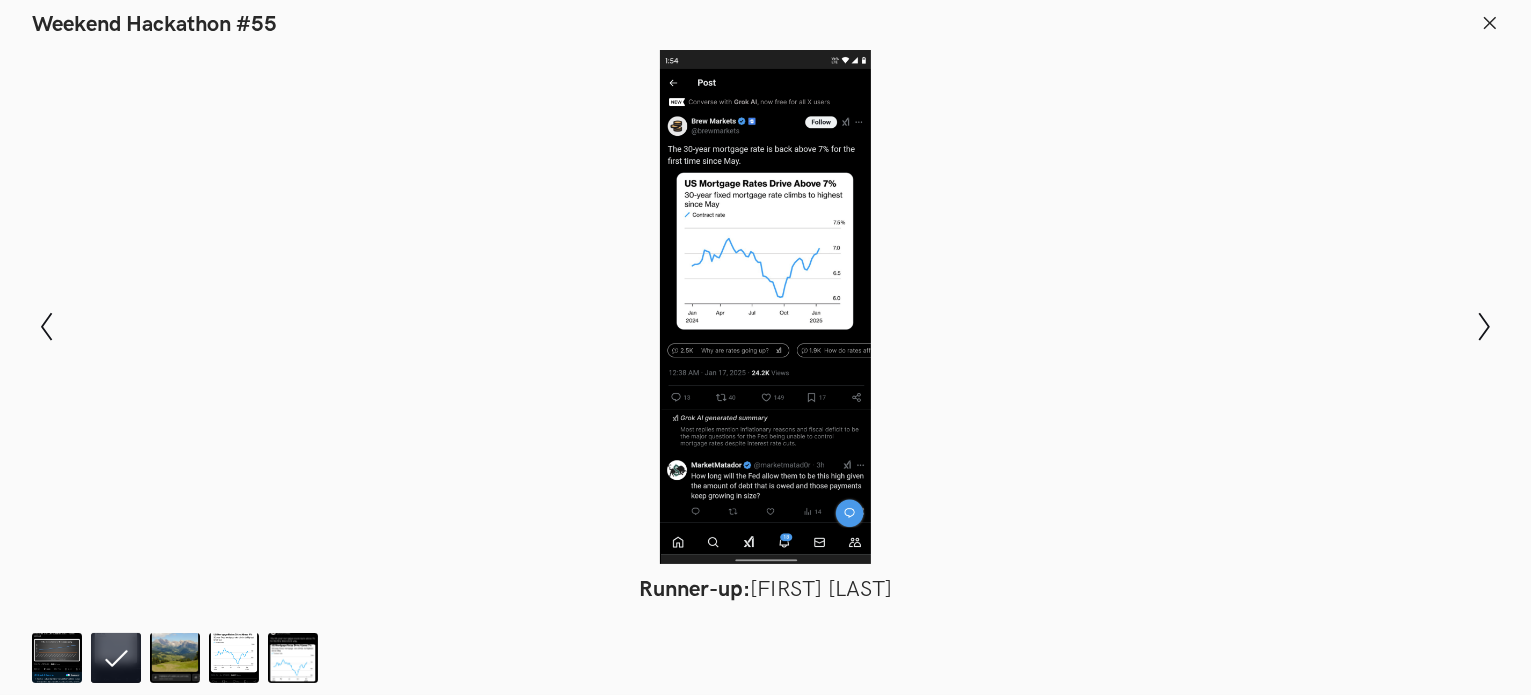 click on "Modal Gallery Slideshow Winner:  Swarnava Mitra Runner-up: Abhinav Ghosh Honorable Mention: Vinayak Thakur Honorable Mention: samiksha Fulara Honorable Mention: Saloni Gavde Show previous slide Show next slide Item 2 of 5" at bounding box center [765, 326] 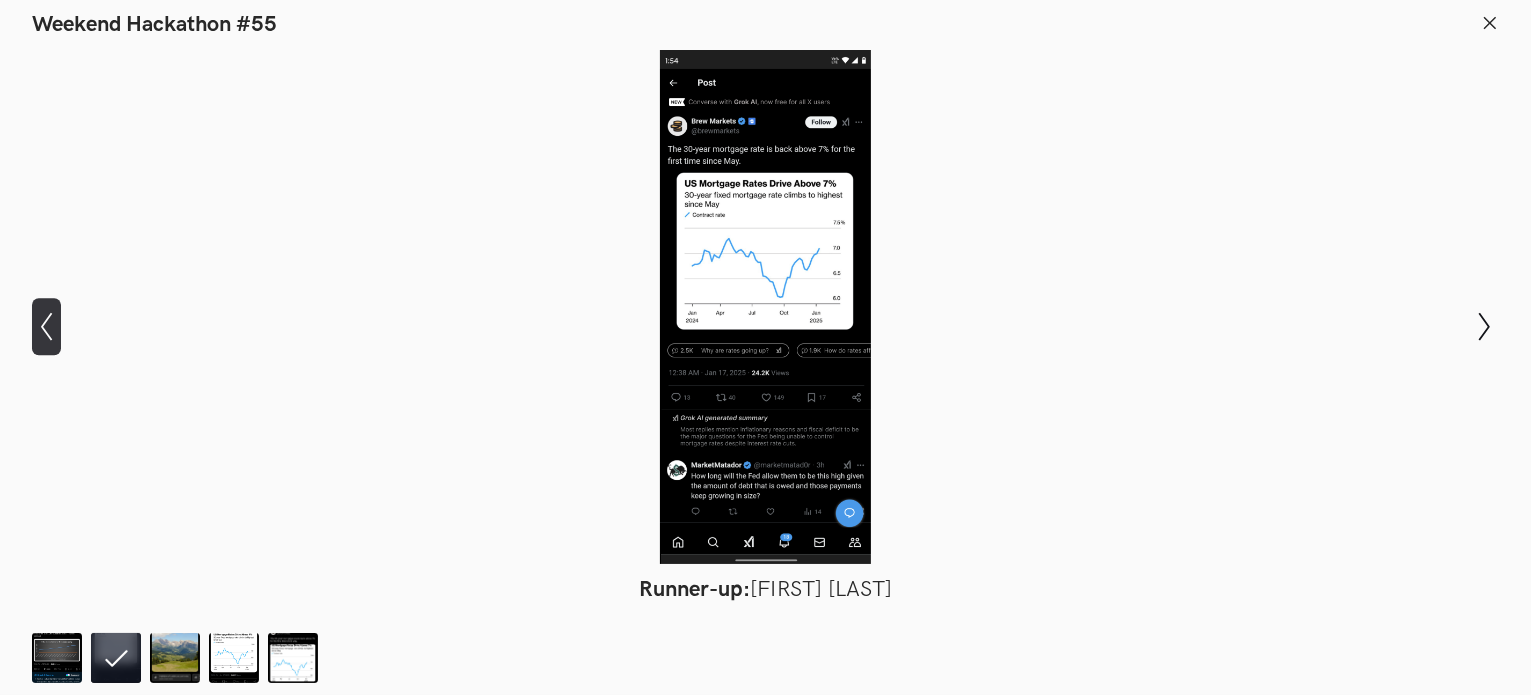 click on "Show previous slide" at bounding box center (46, 326) 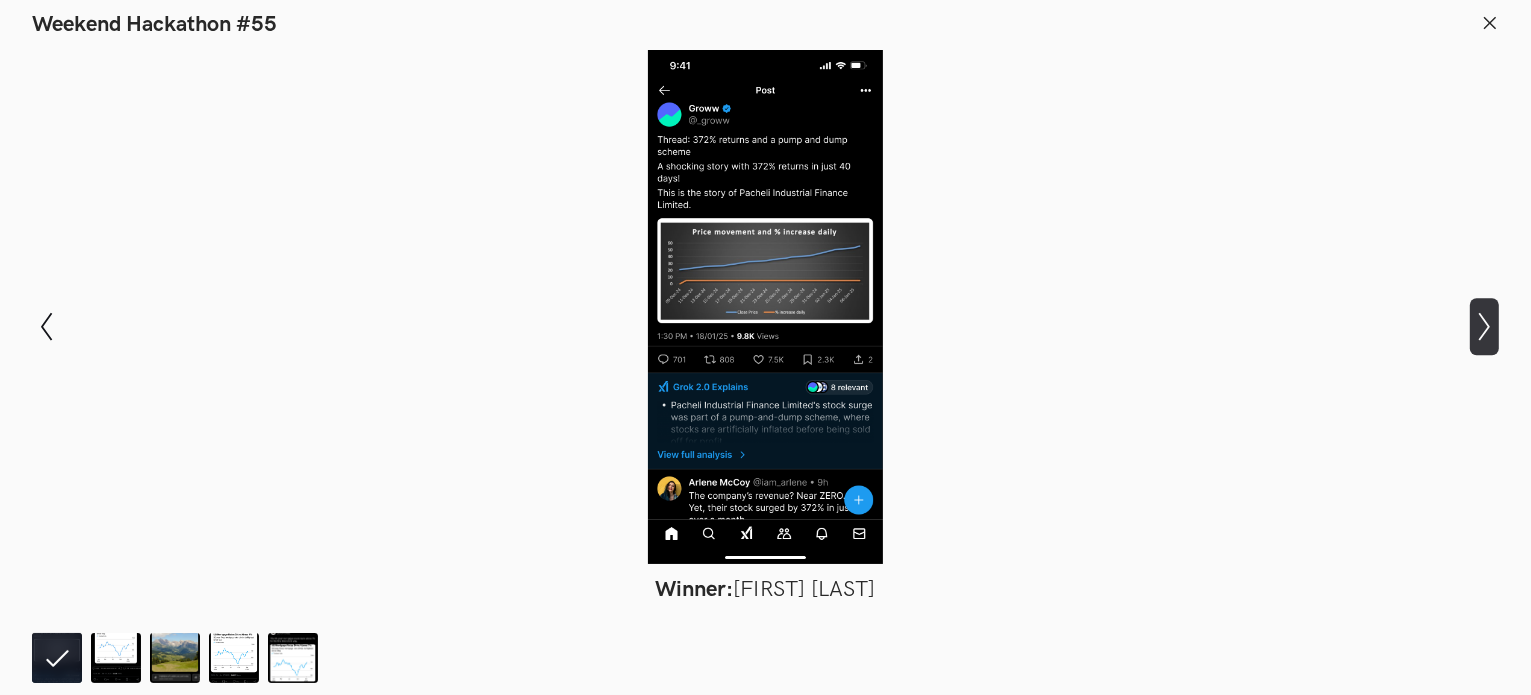 click on "Show next slide" at bounding box center (46, 326) 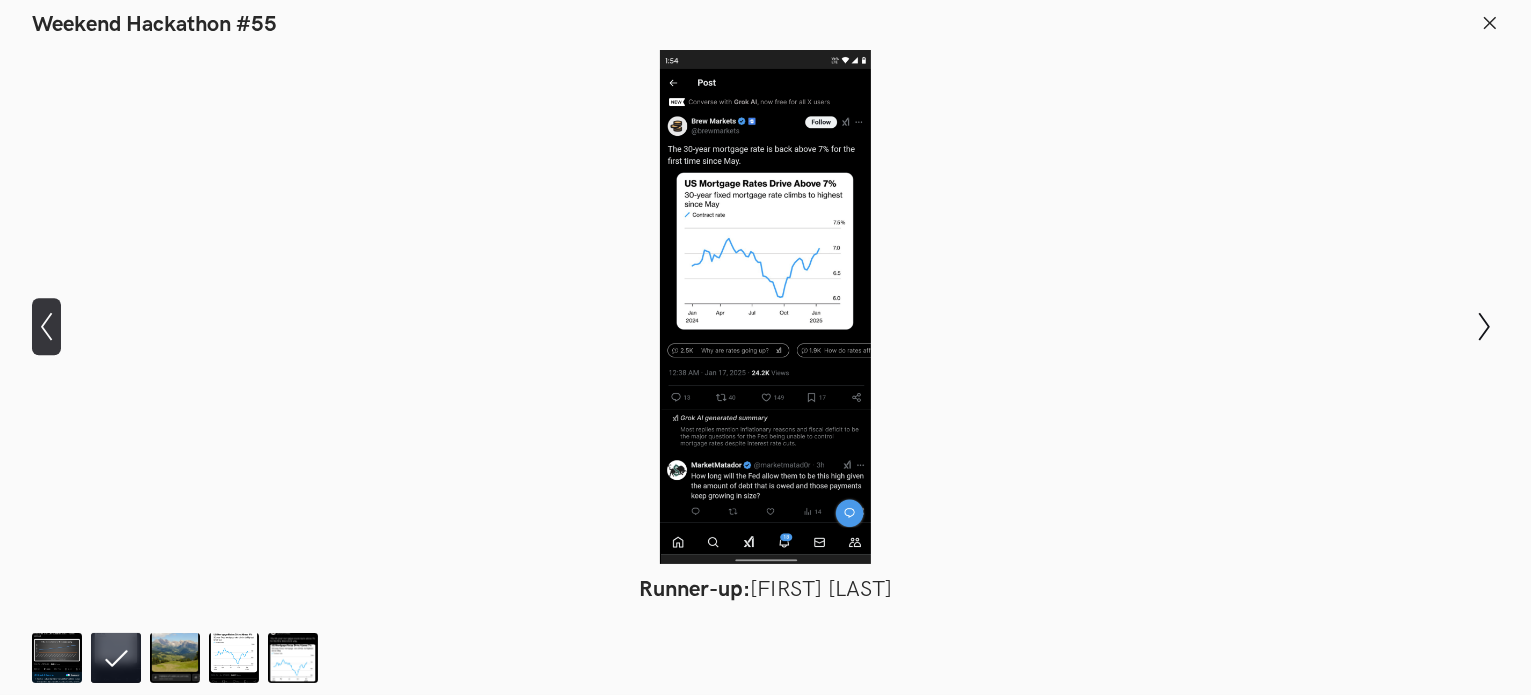 click on "Show previous slide" at bounding box center [46, 326] 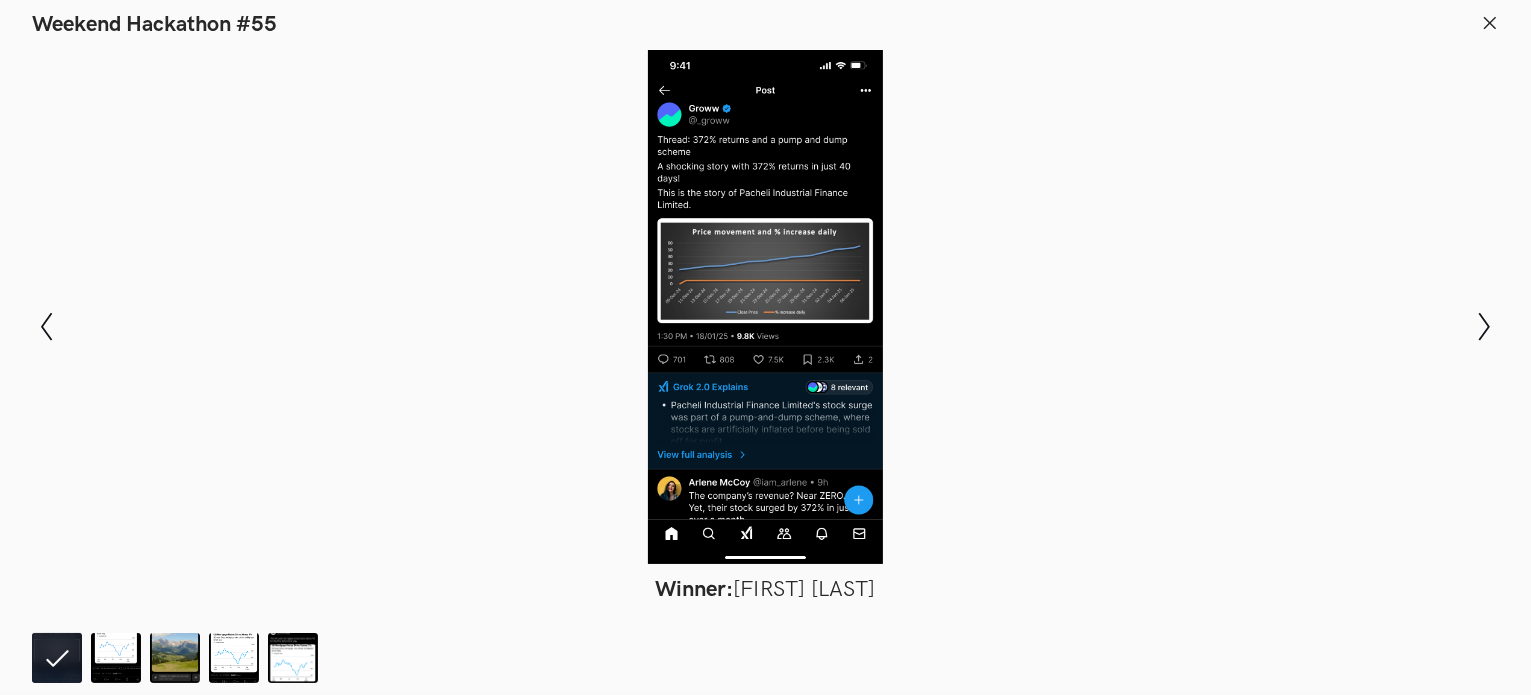 click at bounding box center [1490, 22] 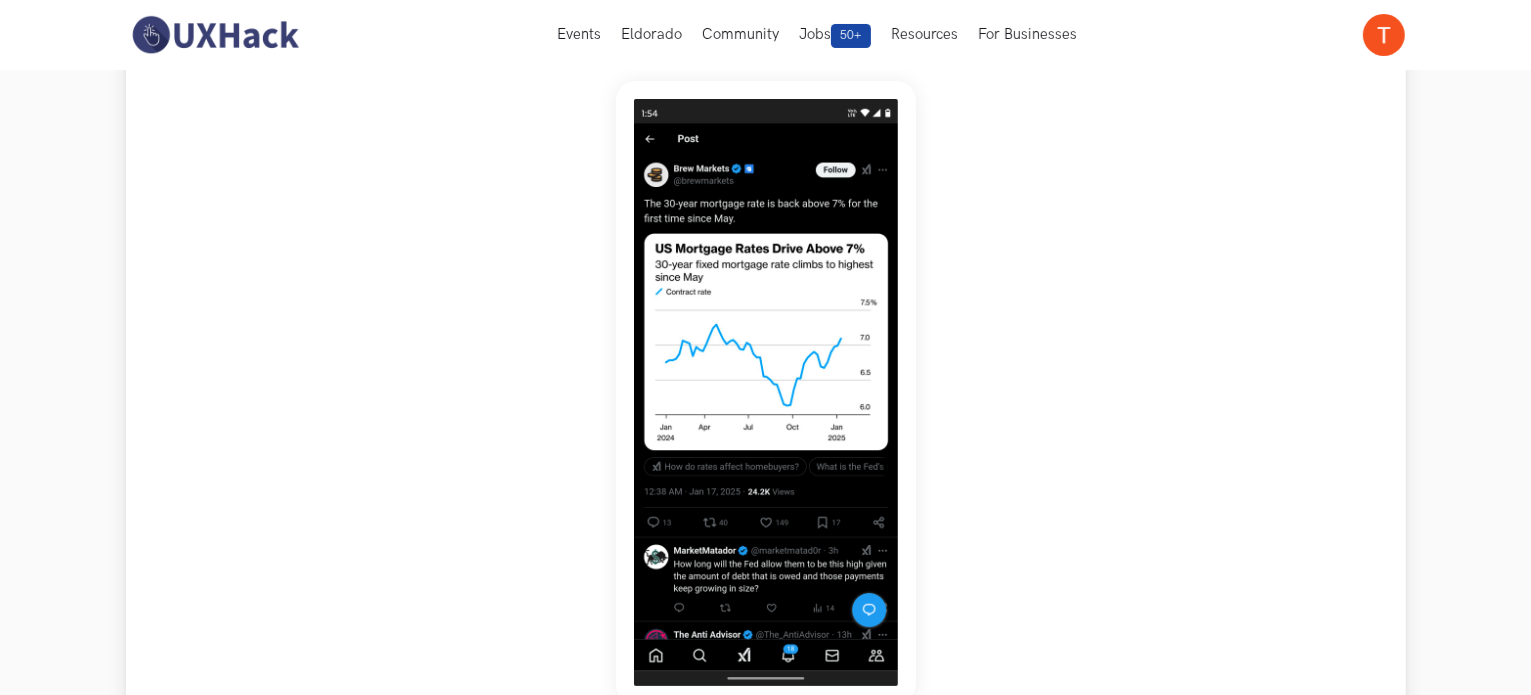 scroll, scrollTop: 219, scrollLeft: 0, axis: vertical 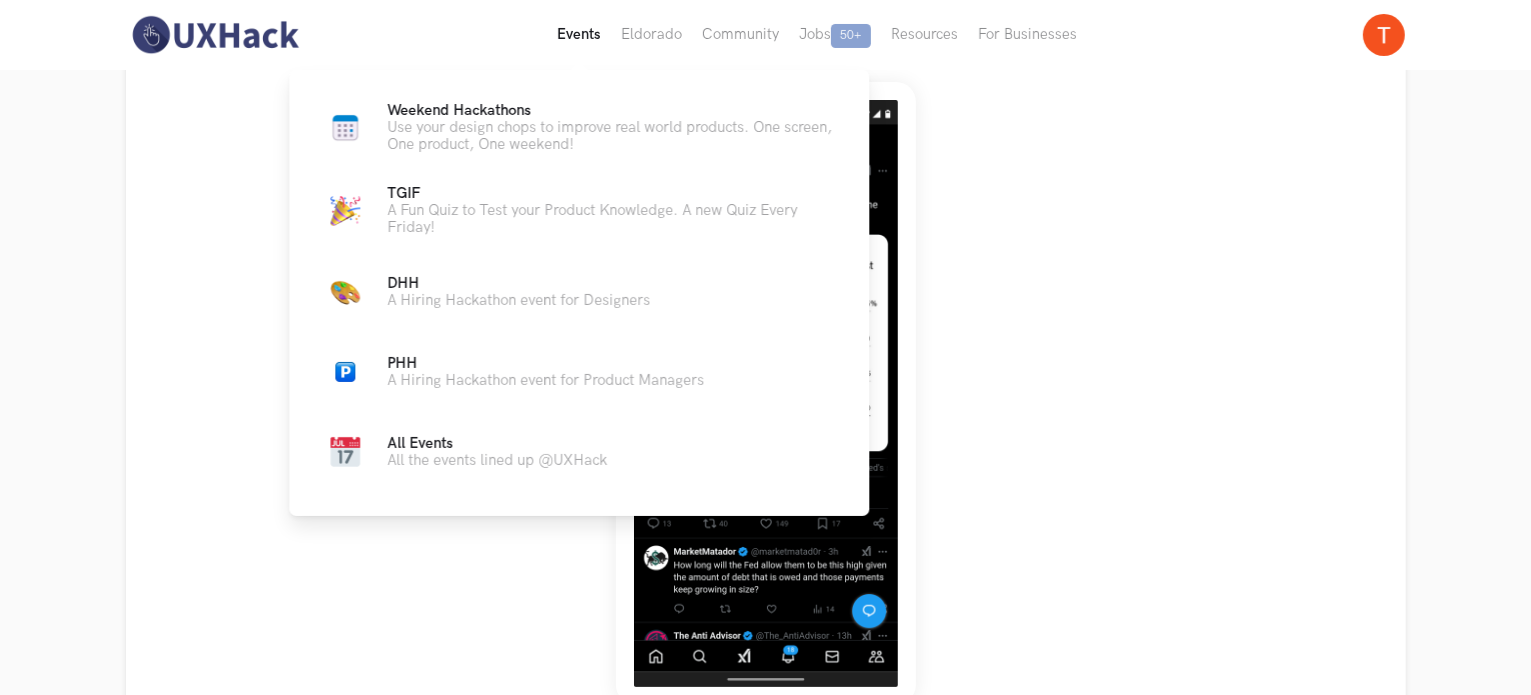 click on "Events  Live" at bounding box center [579, 35] 